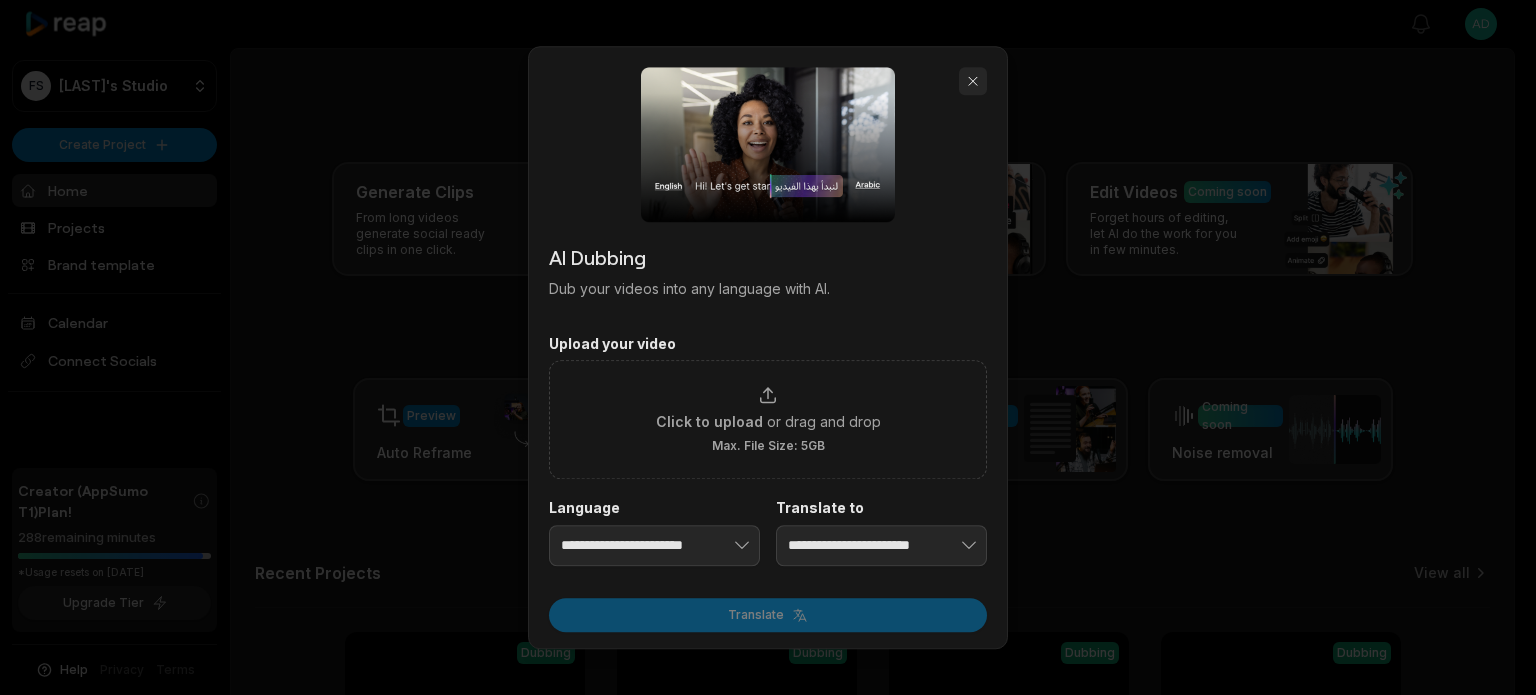 click at bounding box center (973, 81) 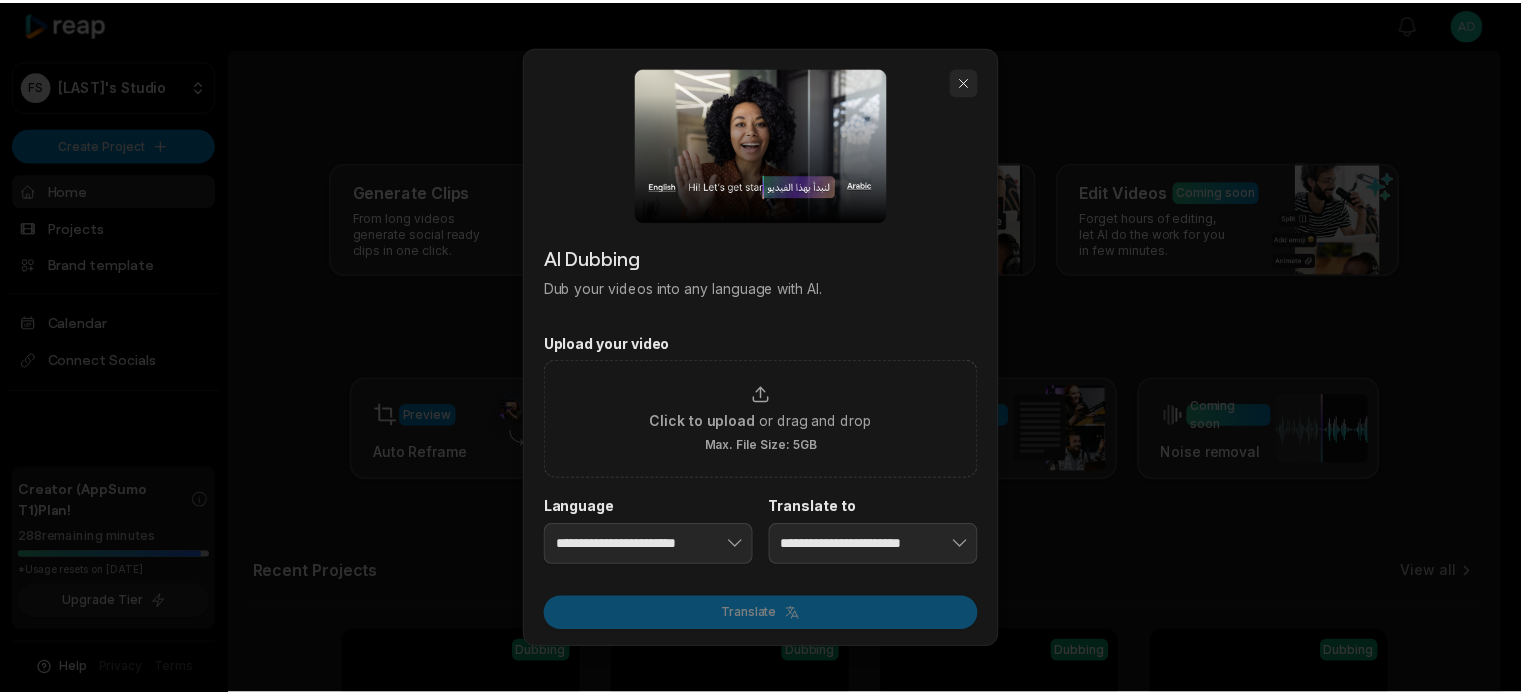 scroll, scrollTop: 0, scrollLeft: 0, axis: both 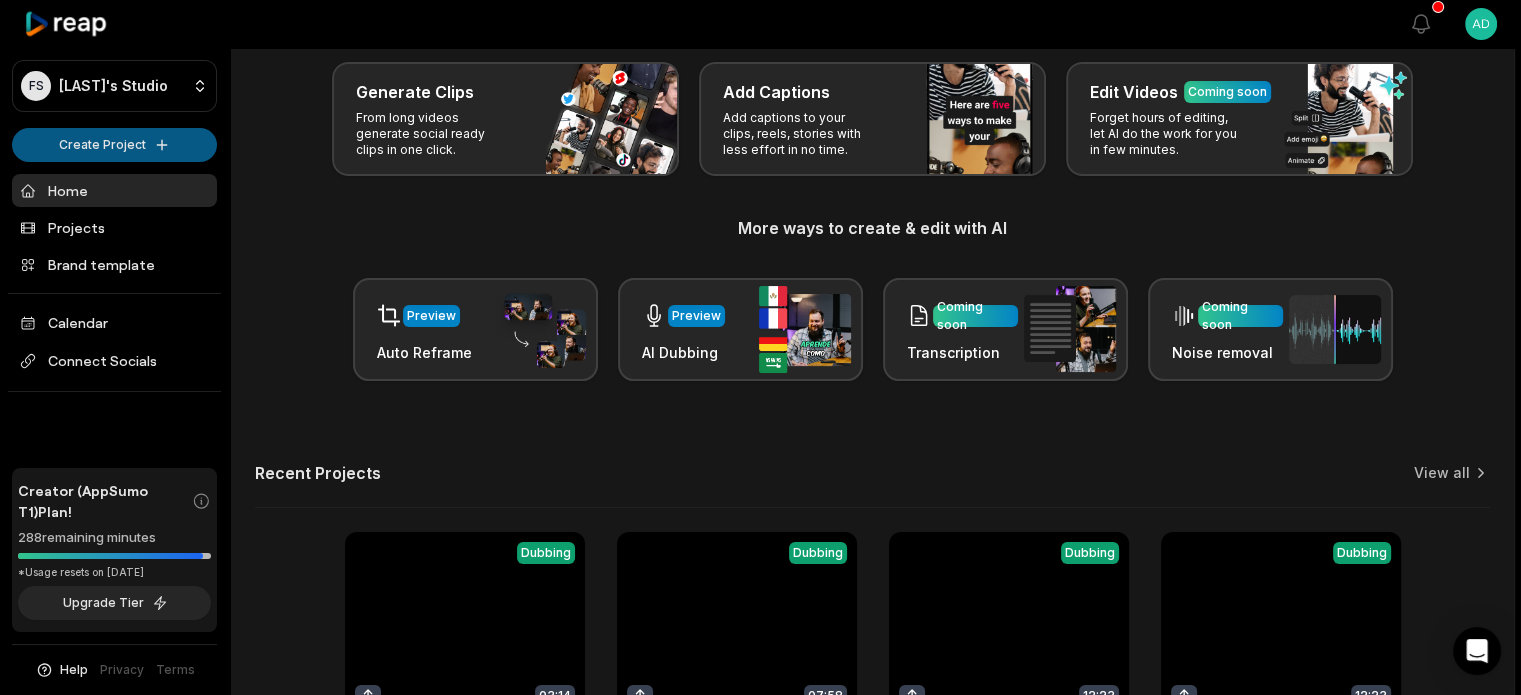 click on "FS Flores's Studio Create Project Home Projects Brand template Calendar Connect Socials Creator (AppSumo T1)  Plan! 288  remaining minutes *Usage resets on July 21, 2025 Upgrade Tier Help Privacy Terms Open sidebar View notifications Open user menu   Let's Get Started! Generate Clips From long videos generate social ready clips in one click. Add Captions Add captions to your clips, reels, stories with less effort in no time. Edit Videos Coming soon Forget hours of editing, let AI do the work for you in few minutes. More ways to create & edit with AI Preview Auto Reframe Preview AI Dubbing Coming soon Transcription Coming soon Noise removal Recent Projects View all View Clips Dubbing 03:14 05_-_consciousness_and_physical_noise_generator_entanglement (1080p) Open options 14 hours ago View Clips Dubbing 07:58 04_-_interaction_between_consciousness,_information_field_and_physical_noise_generator_entanglement (720p) Open options 6 days ago View Clips Dubbing 12:23 Open options 11 days ago View Clips Dubbing 12:23" at bounding box center (760, 247) 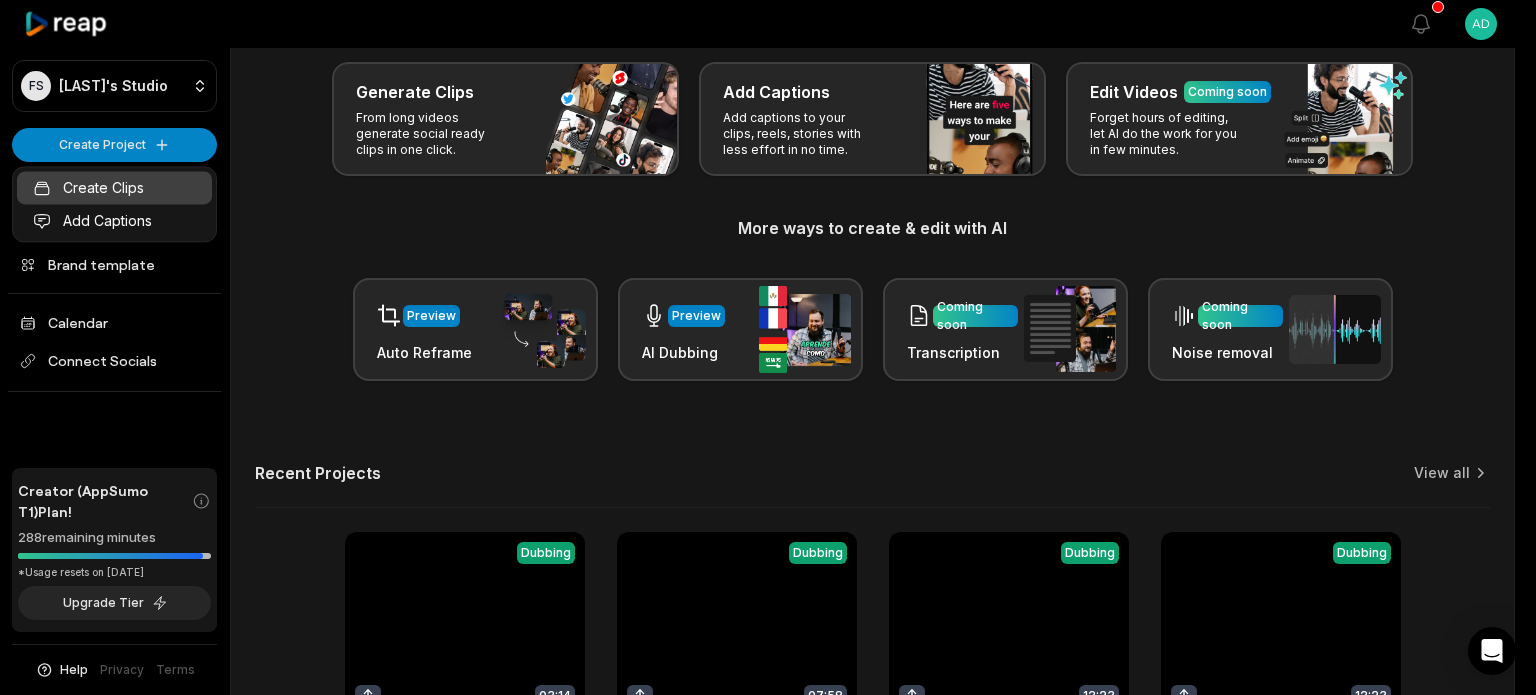 click on "Create Clips" at bounding box center (114, 187) 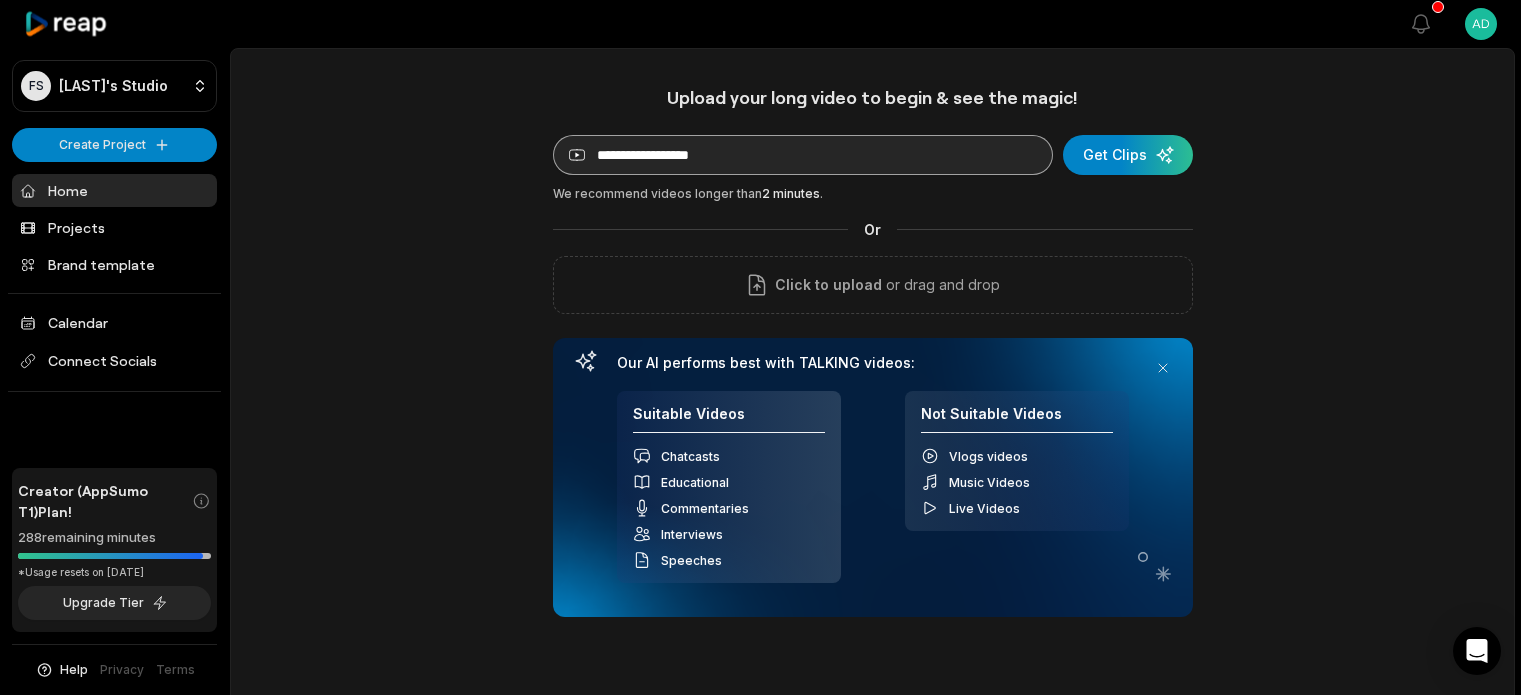 scroll, scrollTop: 0, scrollLeft: 0, axis: both 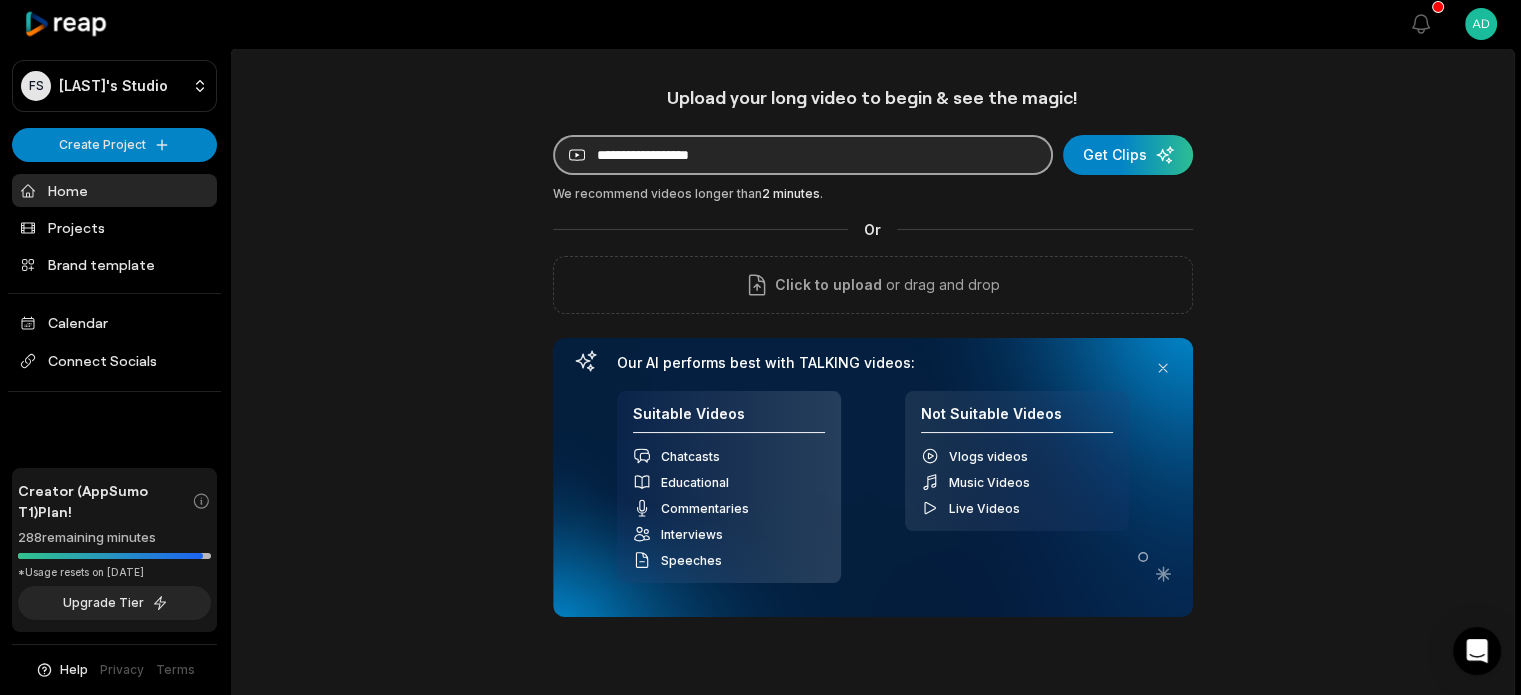 click at bounding box center (803, 155) 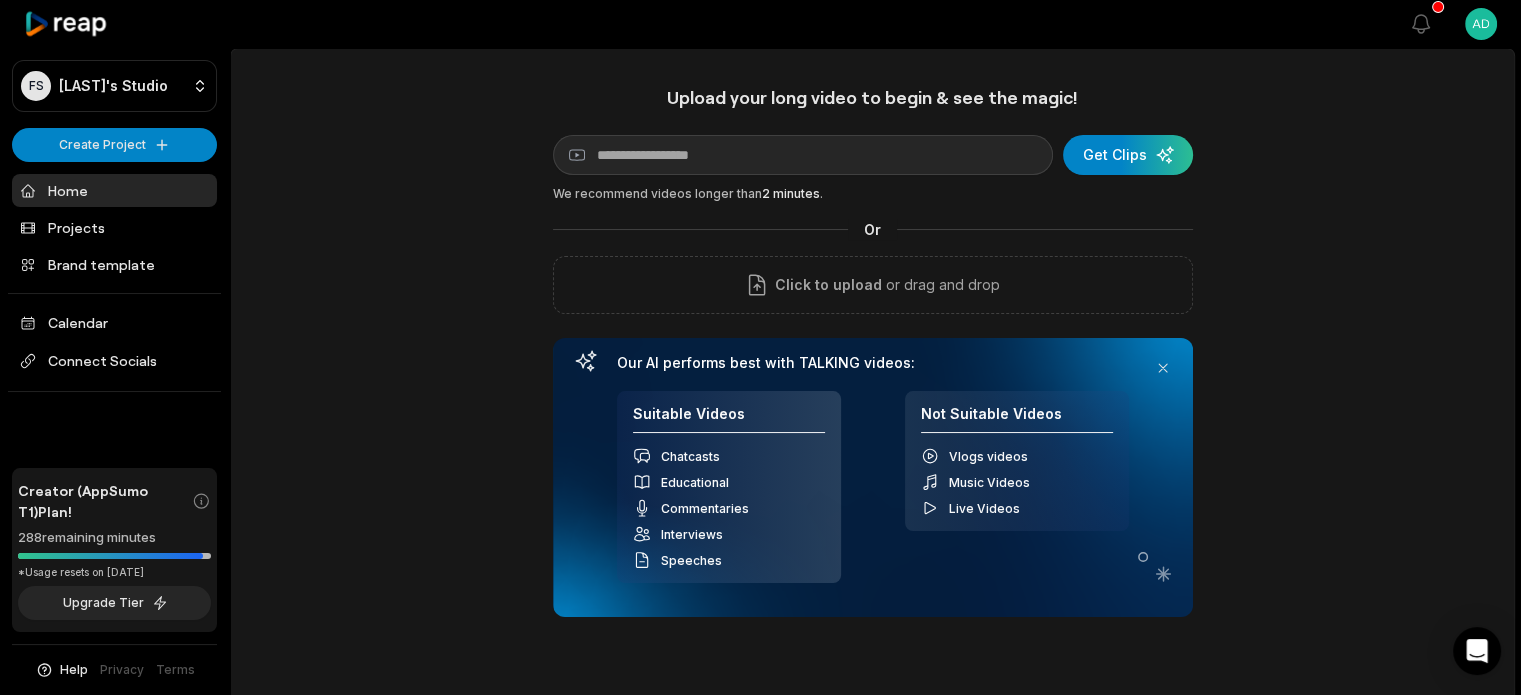 click on "Upload your long video to begin & see the magic! YouTube link Get Clips We recommend videos longer than  2 minutes . Or Click to upload or drag and drop Our AI performs best with TALKING videos: Suitable Videos Chatcasts Educational  Commentaries  Interviews  Speeches Not Suitable Videos Vlogs videos Music Videos Live Videos Recent Projects View all View Clips Dubbing 03:14 05_-_consciousness_and_physical_noise_generator_entanglement (1080p) Open options 14 hours ago View Clips Dubbing 07:58 04_-_interaction_between_consciousness,_information_field_and_physical_noise_generator_entanglement (720p) Open options 6 days ago View Clips Dubbing 12:23 03_-_[PERSON]'s_implicate_order_and_the_hidden_variables (720p) Open options 11 days ago View Clips Dubbing 12:23 03_-_[PERSON]'s_implicate_order_and_the_hidden_variables (720p) Open options 11 days ago" at bounding box center (872, 558) 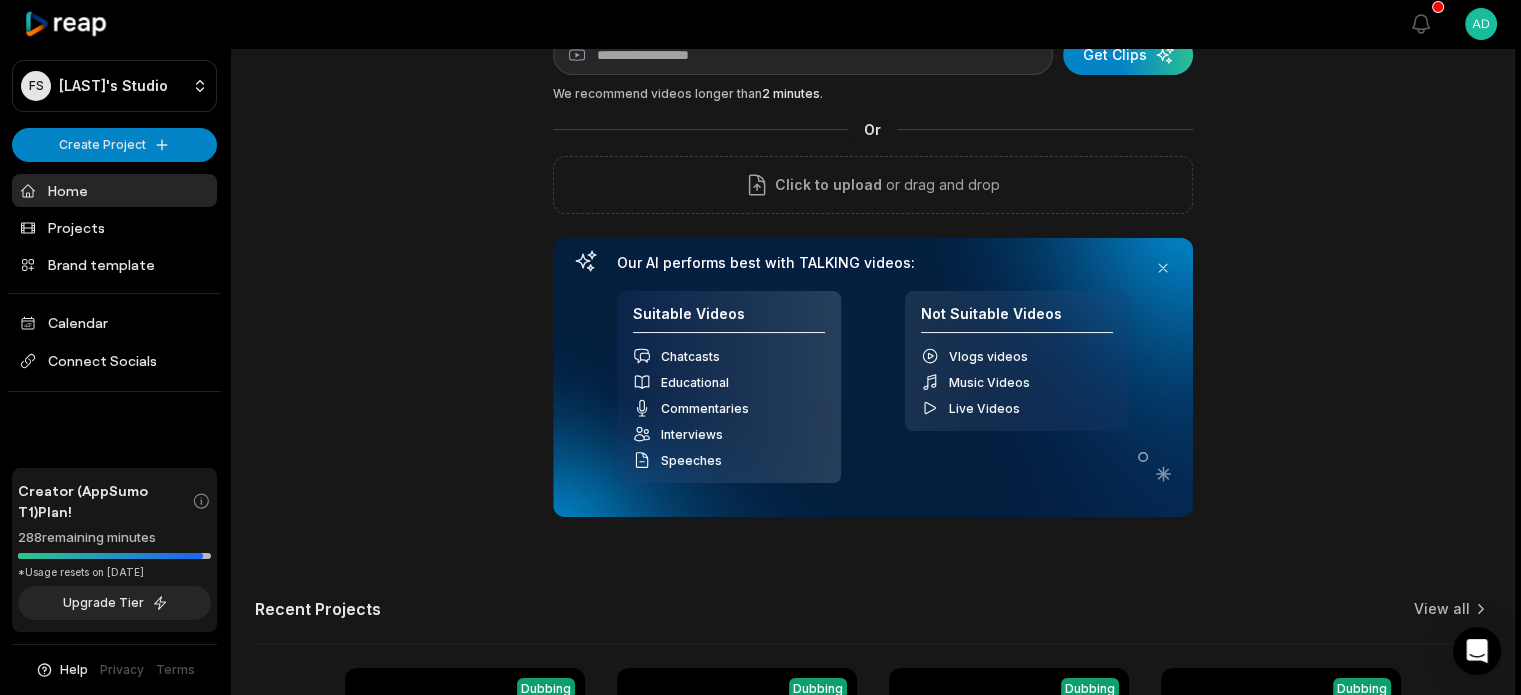 click on "Upload your long video to begin & see the magic! YouTube link Get Clips We recommend videos longer than  2 minutes . Or Click to upload or drag and drop Our AI performs best with TALKING videos: Suitable Videos Chatcasts Educational  Commentaries  Interviews  Speeches Not Suitable Videos Vlogs videos Music Videos Live Videos Recent Projects View all View Clips Dubbing 03:14 05_-_consciousness_and_physical_noise_generator_entanglement (1080p) Open options 14 hours ago View Clips Dubbing 07:58 04_-_interaction_between_consciousness,_information_field_and_physical_noise_generator_entanglement (720p) Open options 6 days ago View Clips Dubbing 12:23 03_-_david_bohm’s_implicate_order_and_the_hidden_variables (720p) Open options 11 days ago View Clips Dubbing 12:23 03_-_david_bohm’s_implicate_order_and_the_hidden_variables (720p) Open options 11 days ago" at bounding box center (872, 458) 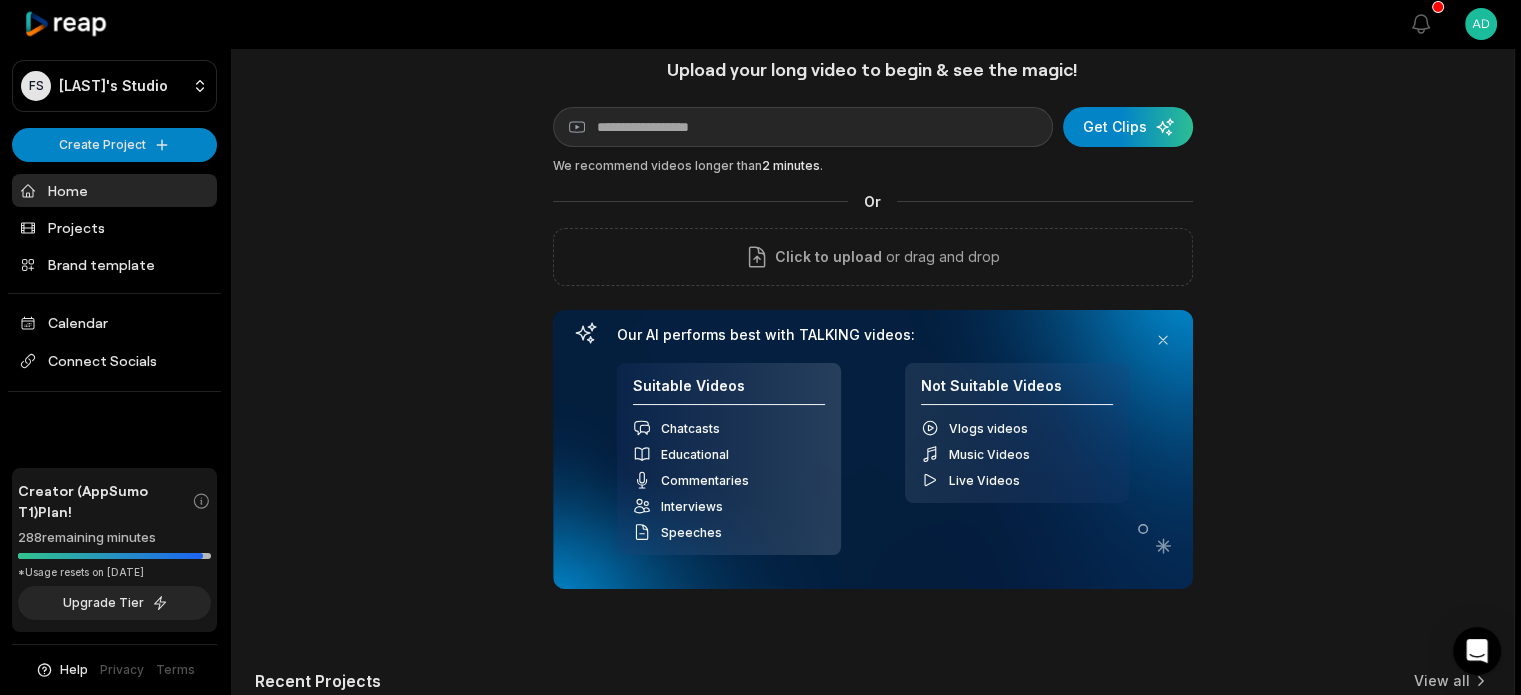 scroll, scrollTop: 0, scrollLeft: 0, axis: both 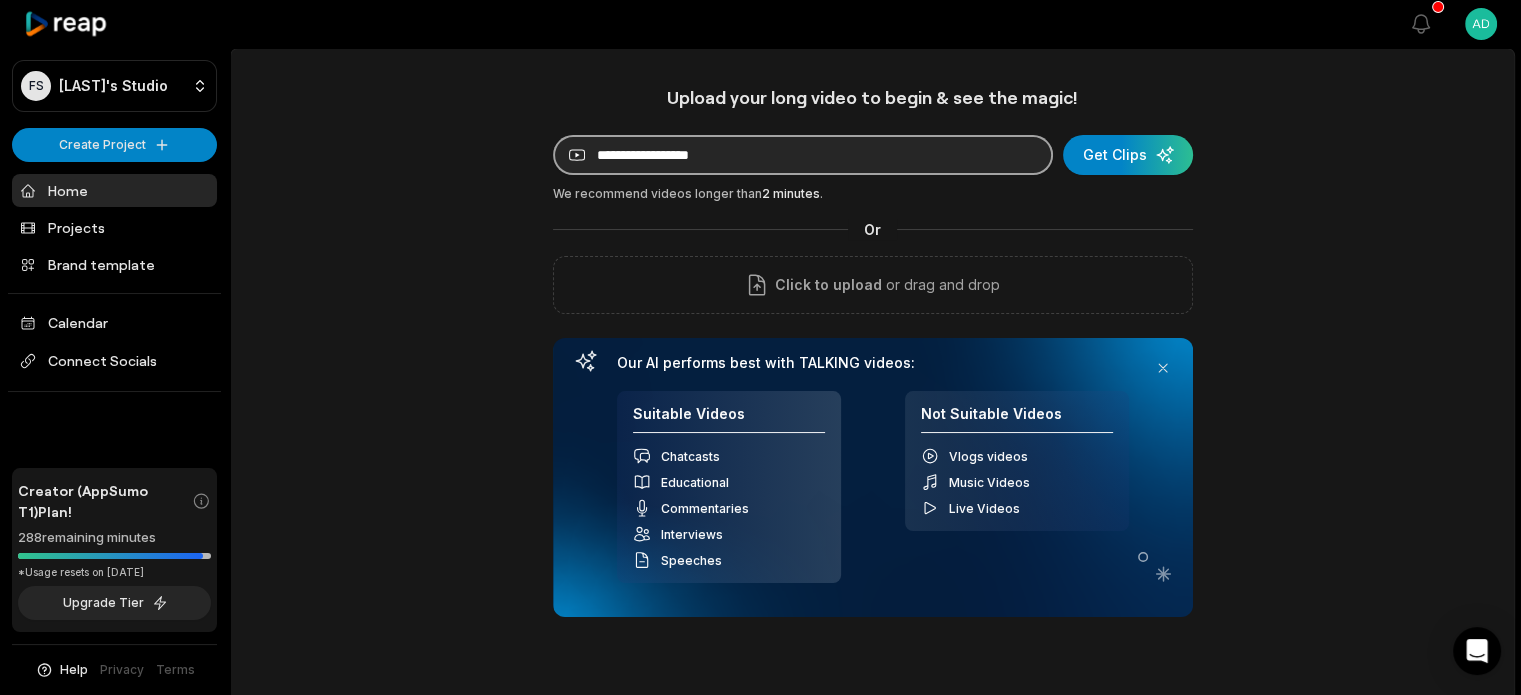 click at bounding box center (803, 155) 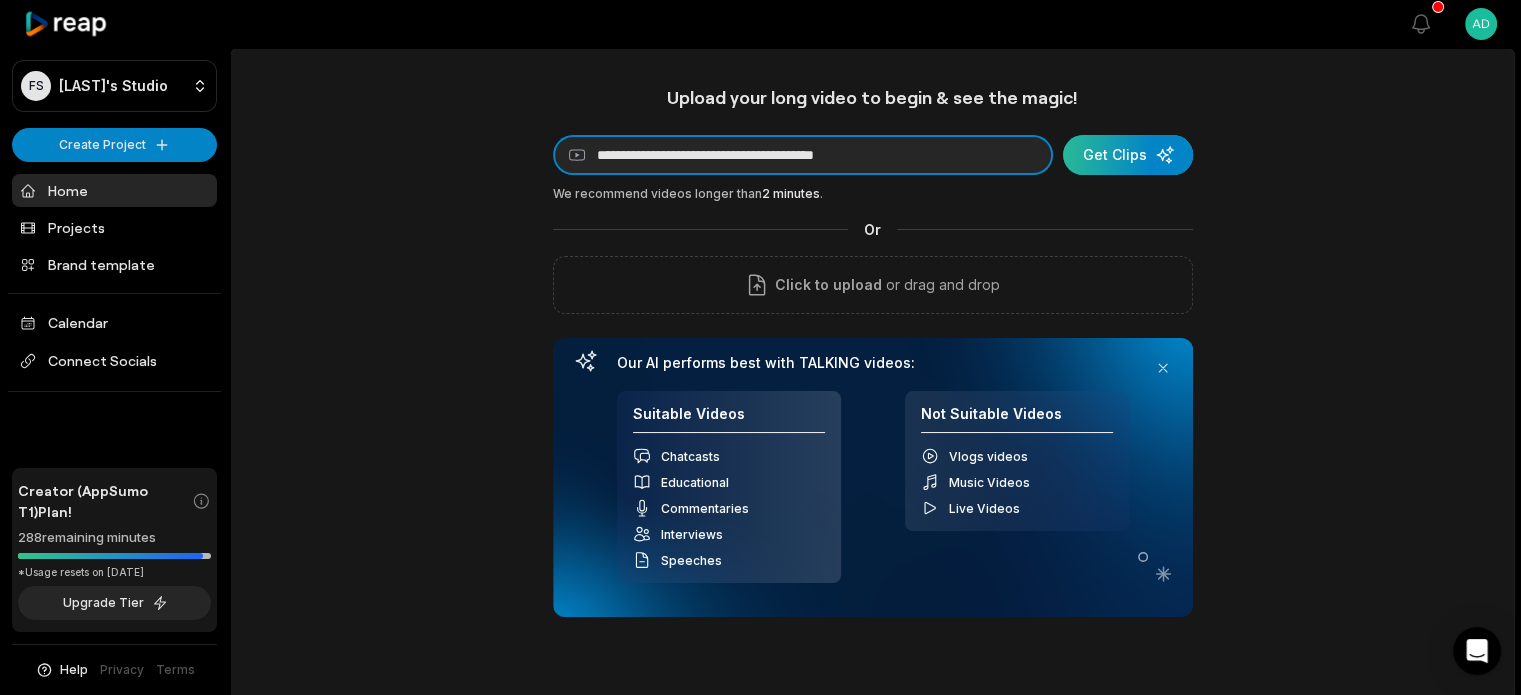 type on "**********" 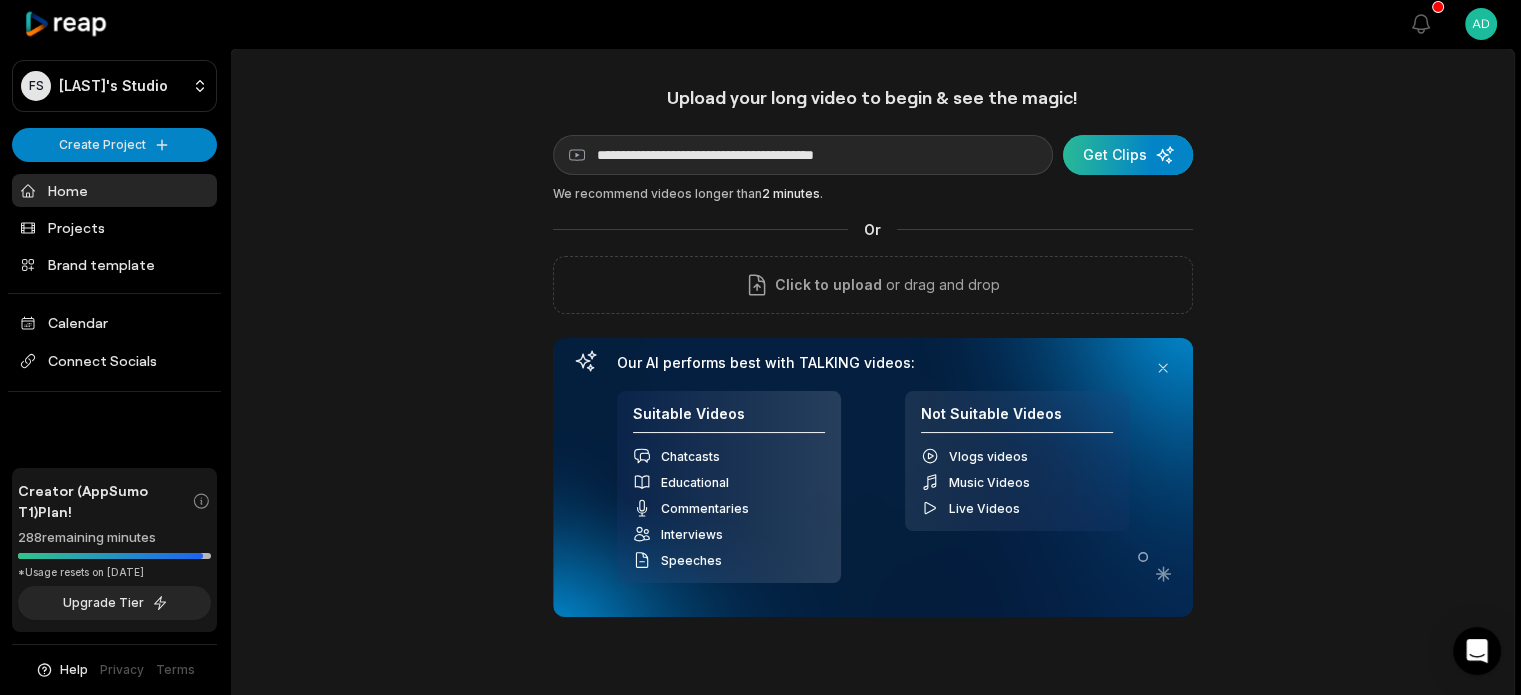 click at bounding box center (1128, 155) 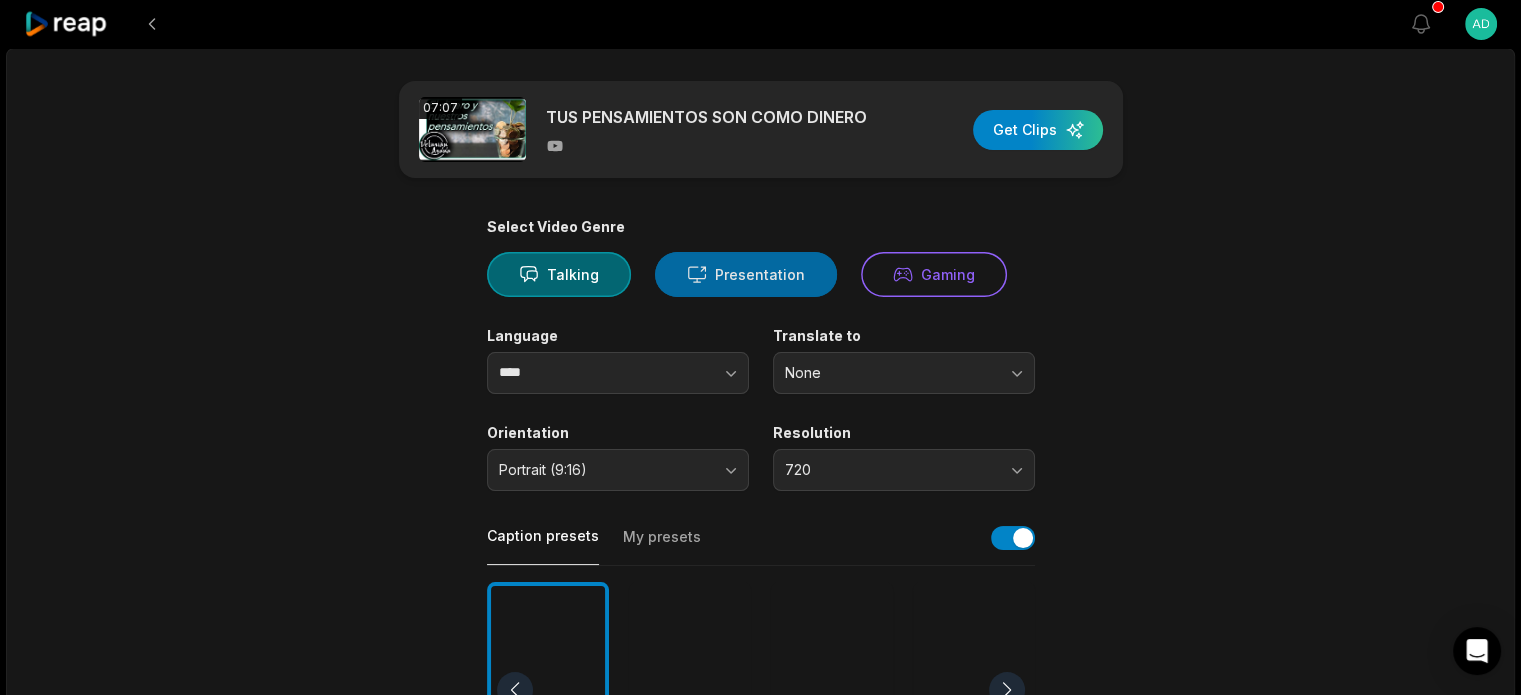 click on "Presentation" at bounding box center [746, 274] 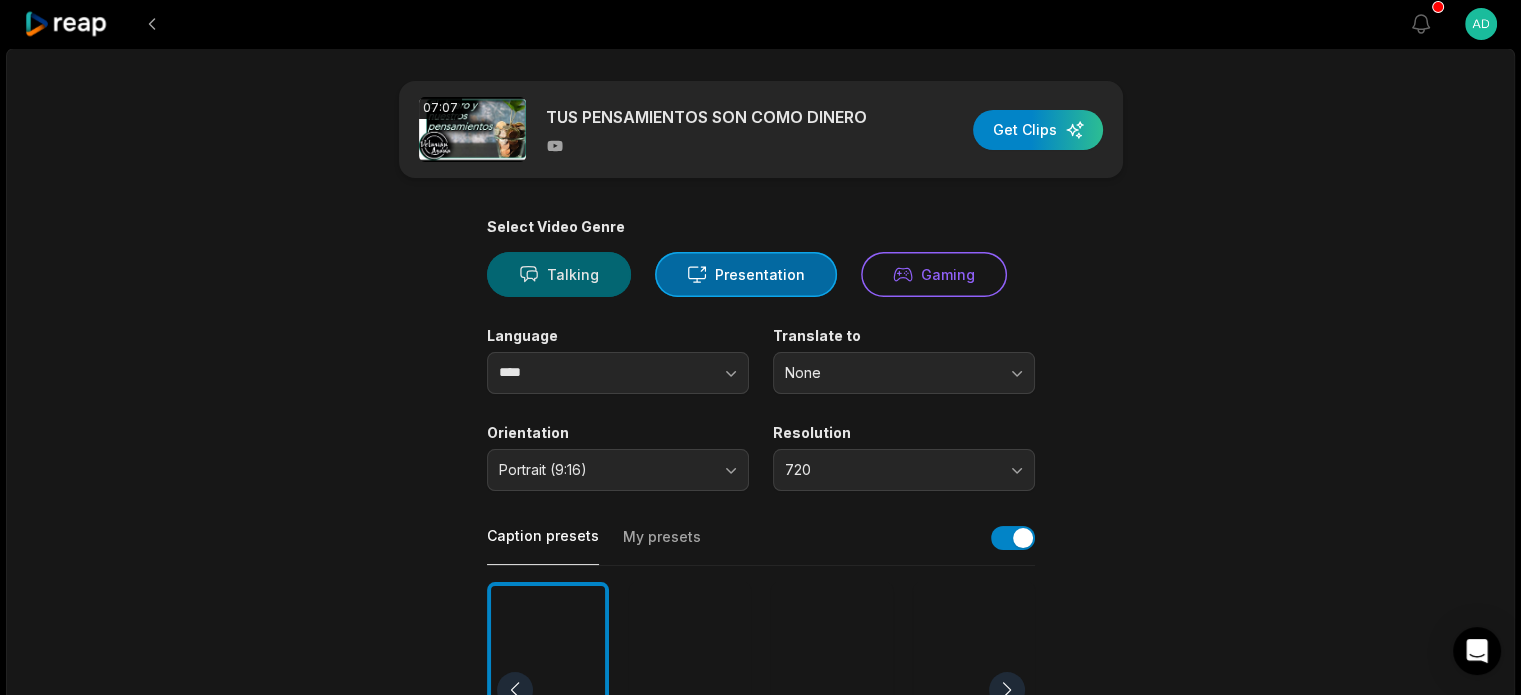 click on "Talking" at bounding box center [559, 274] 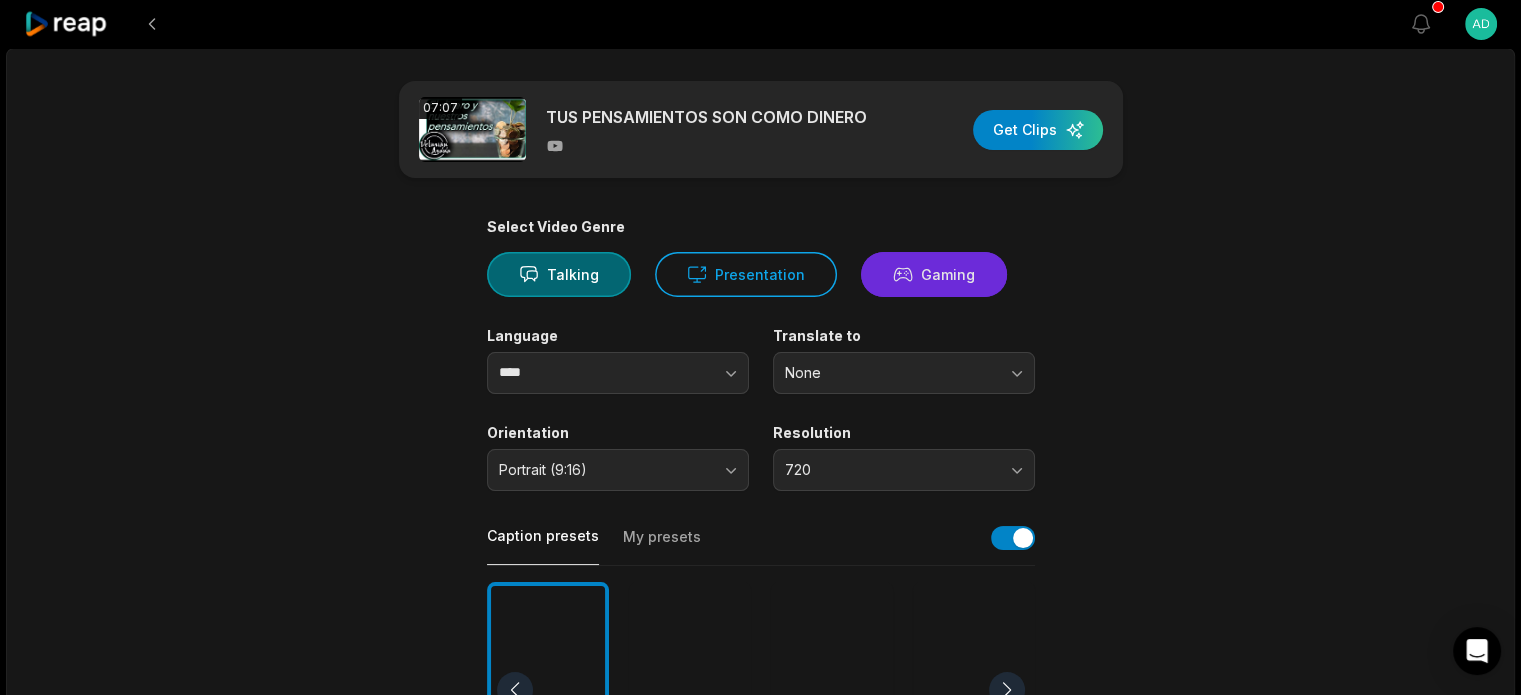 click on "Gaming" at bounding box center [934, 274] 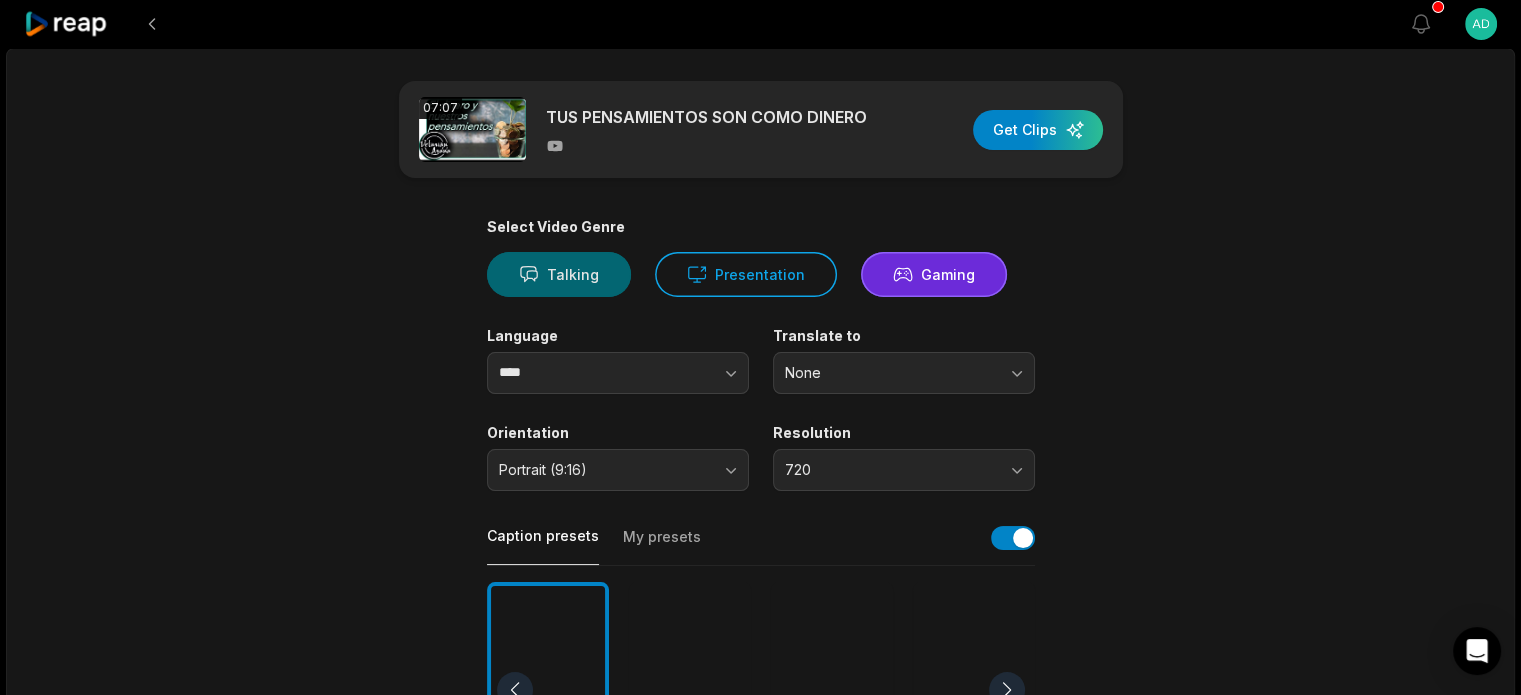 click on "Talking" at bounding box center (559, 274) 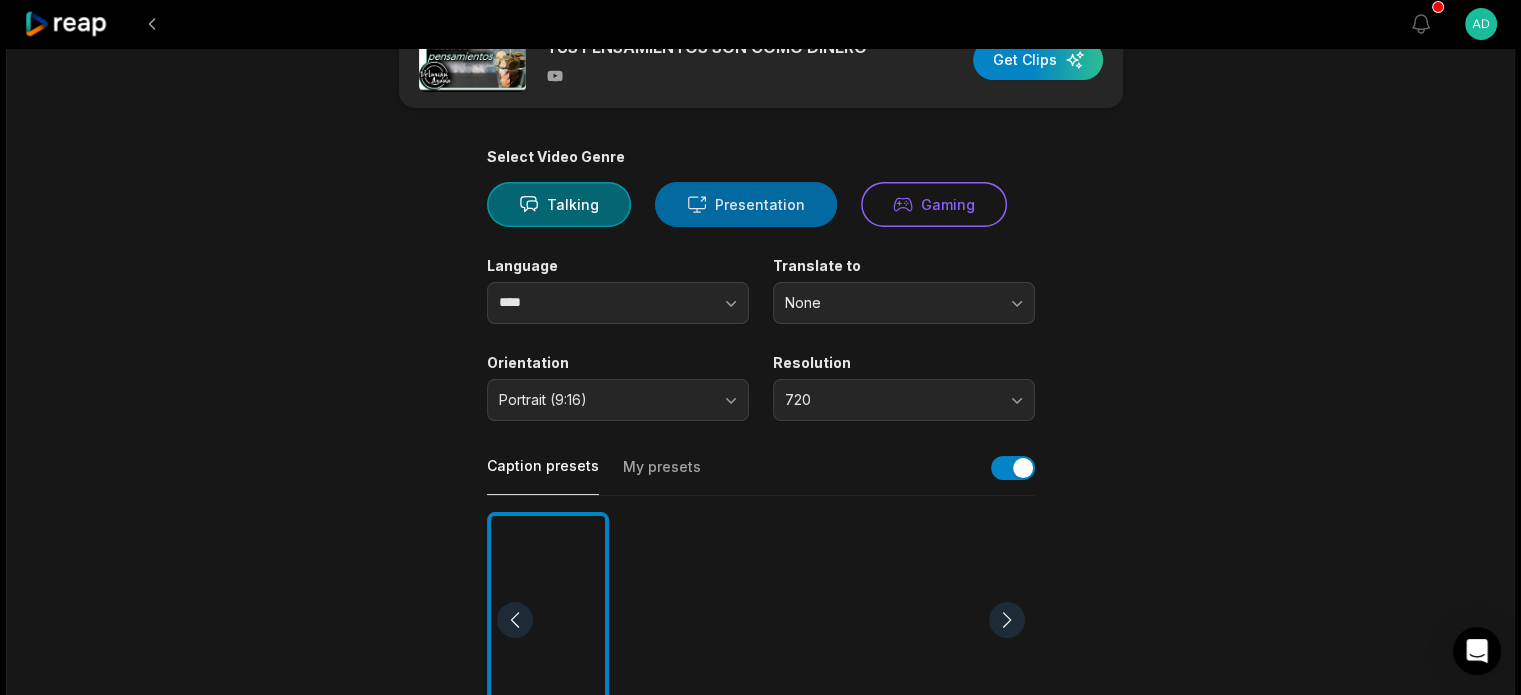 scroll, scrollTop: 100, scrollLeft: 0, axis: vertical 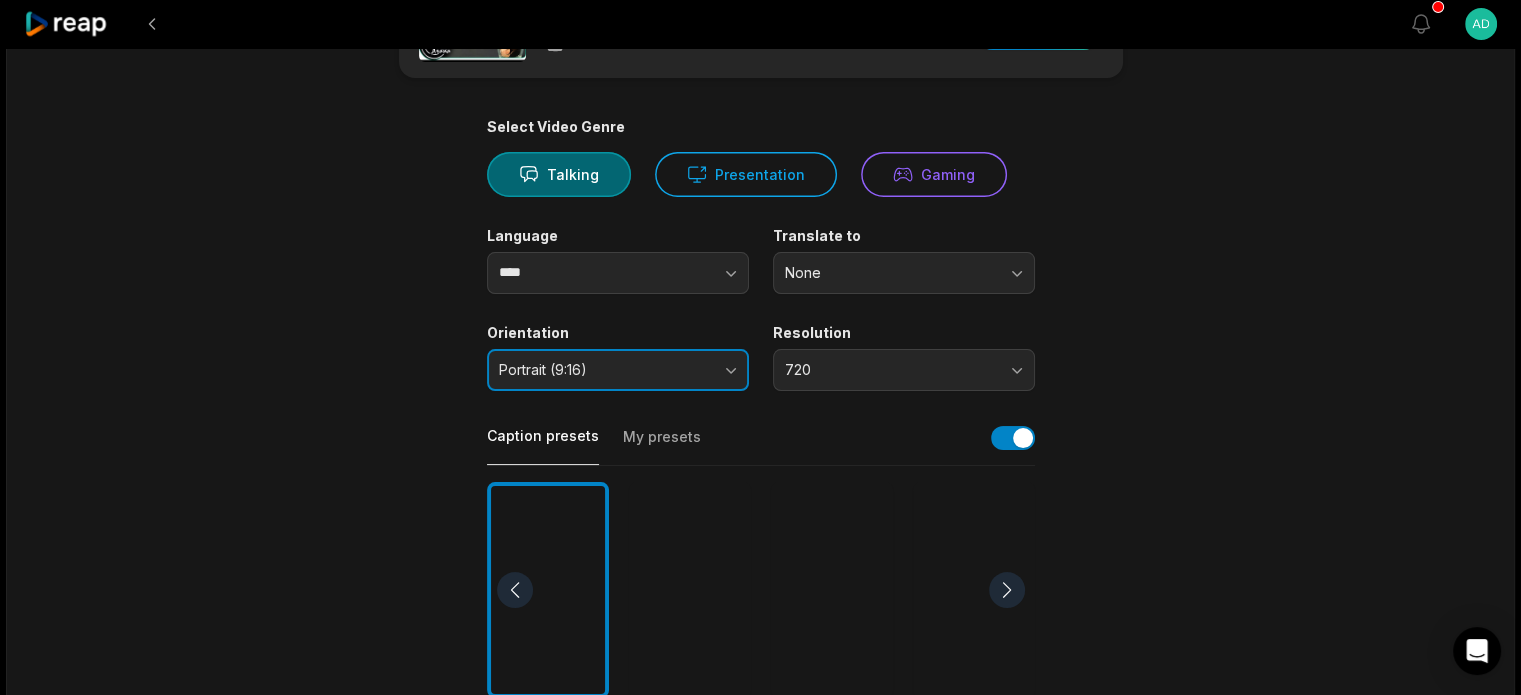click on "Portrait (9:16)" at bounding box center [604, 370] 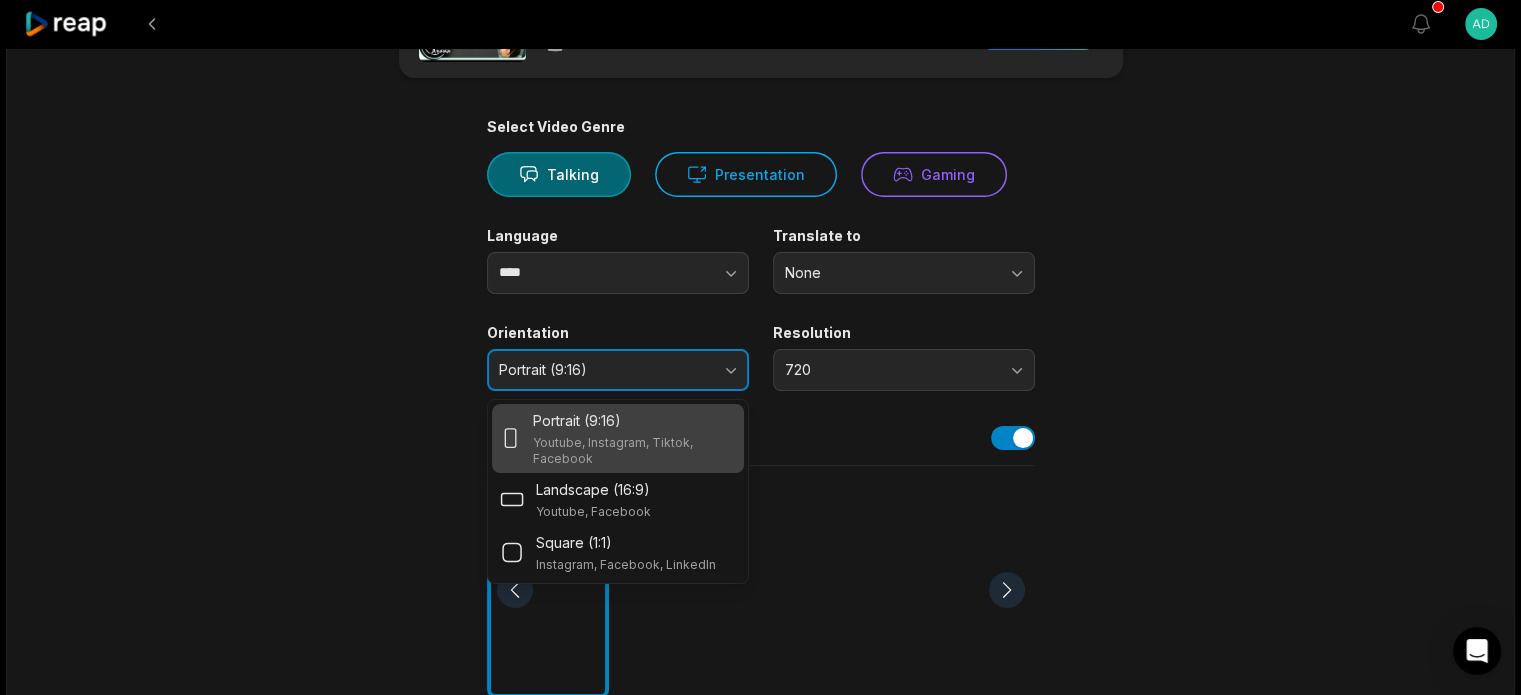 click on "Portrait (9:16)" at bounding box center (604, 370) 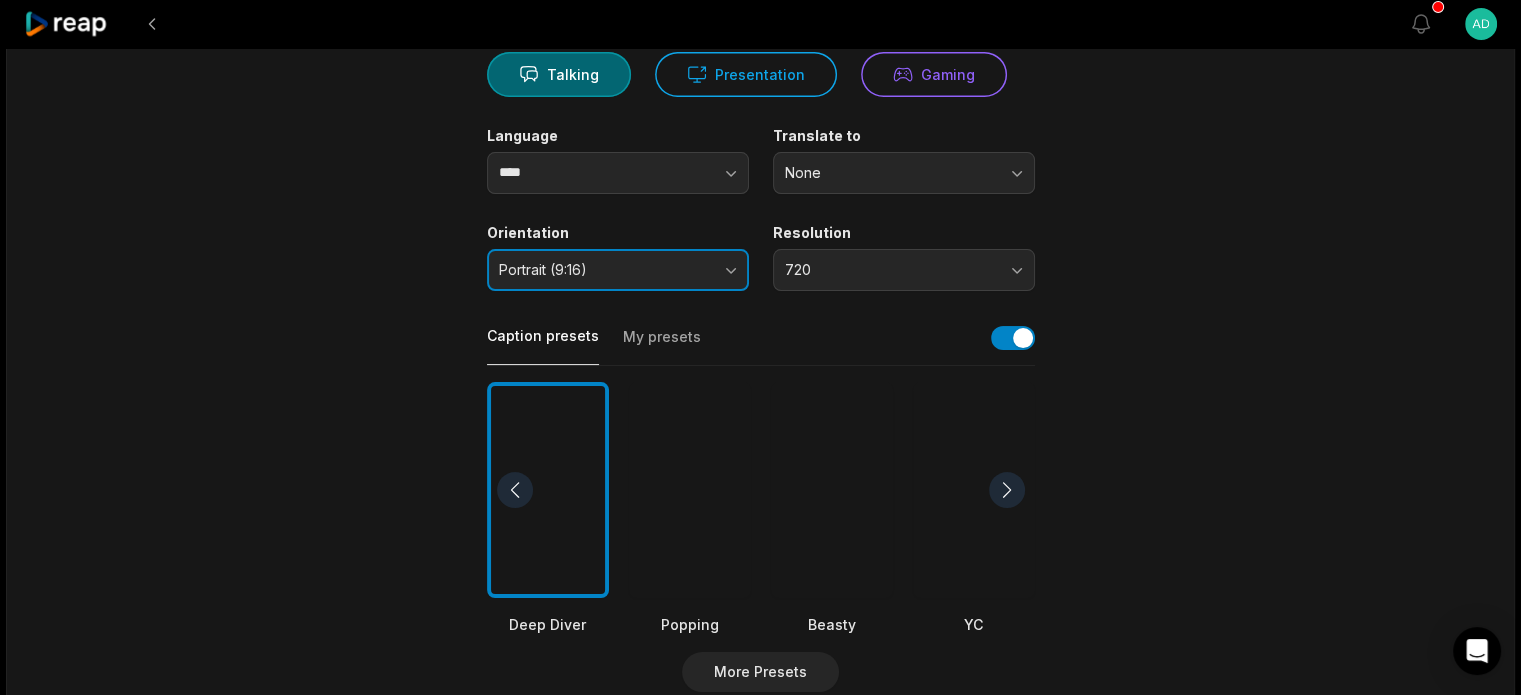 scroll, scrollTop: 400, scrollLeft: 0, axis: vertical 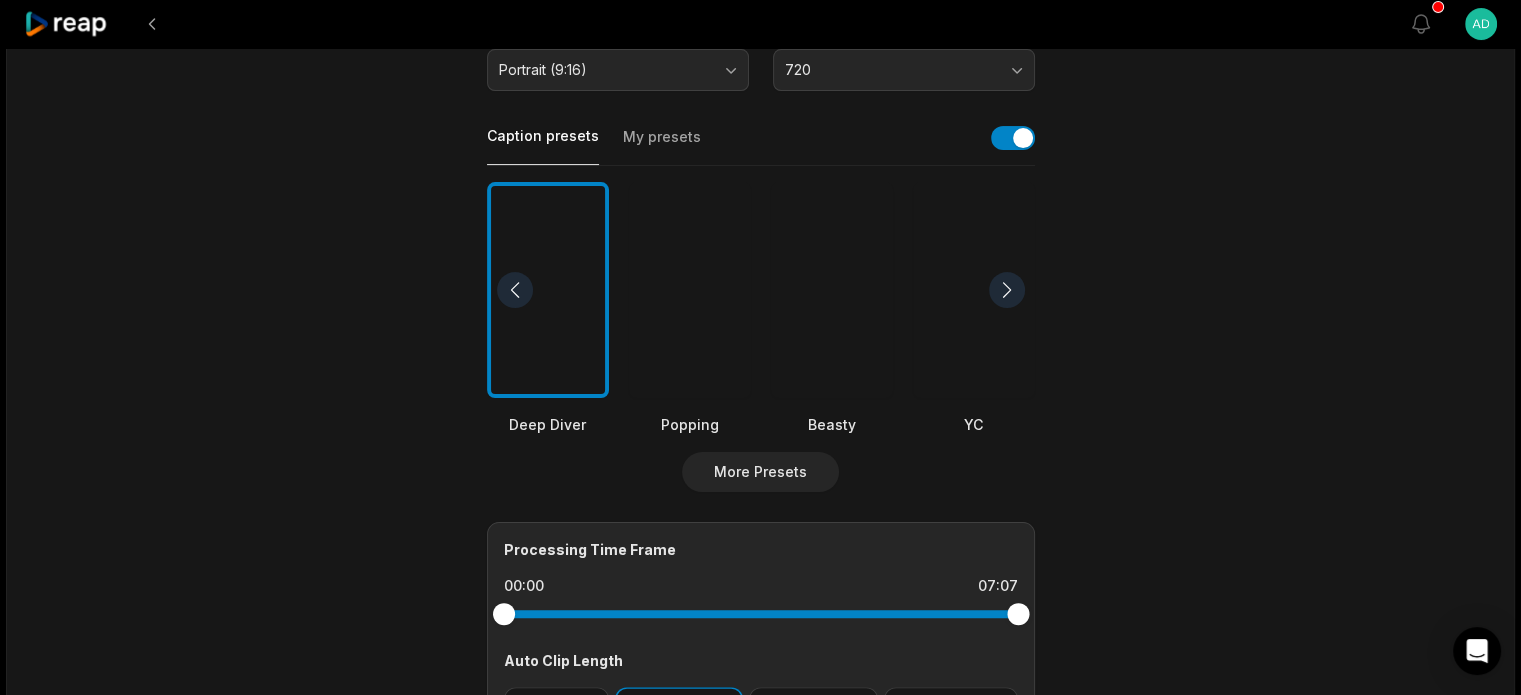 click at bounding box center [690, 290] 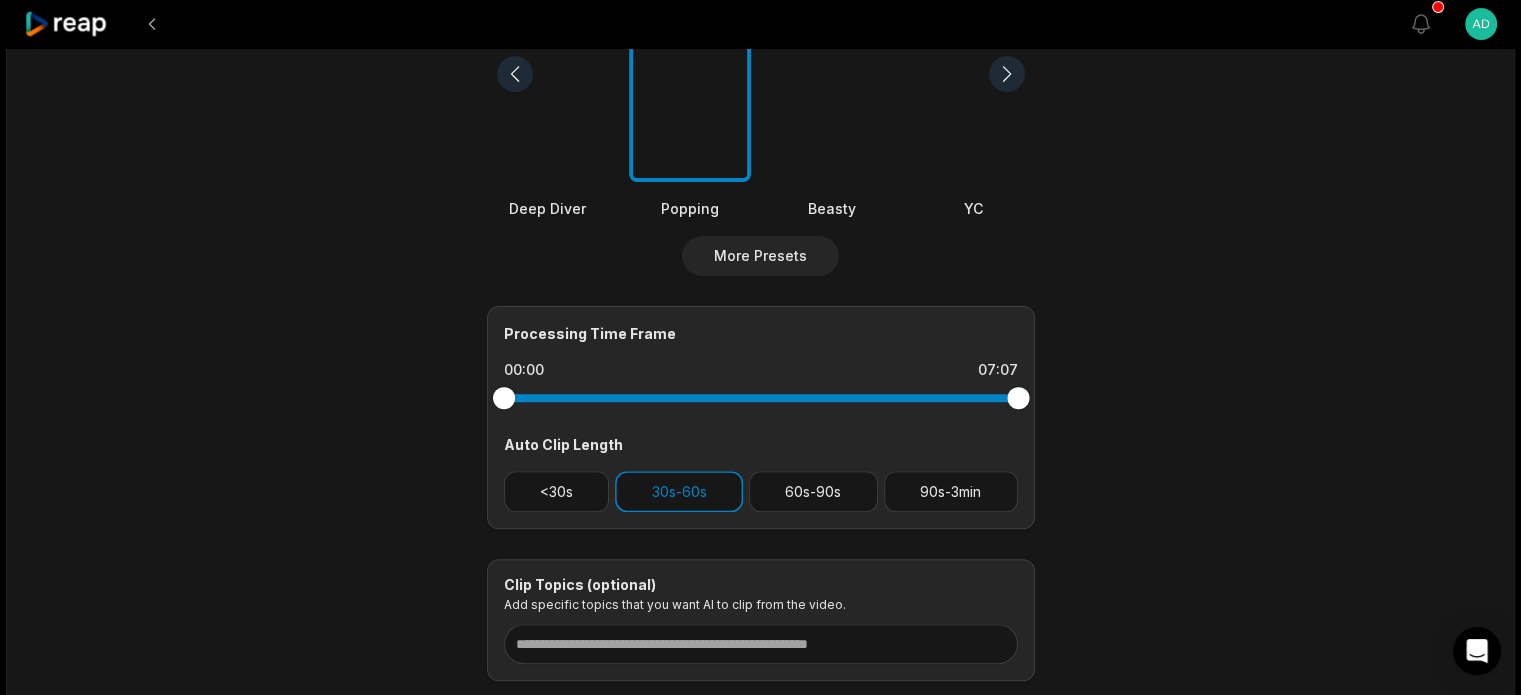 scroll, scrollTop: 700, scrollLeft: 0, axis: vertical 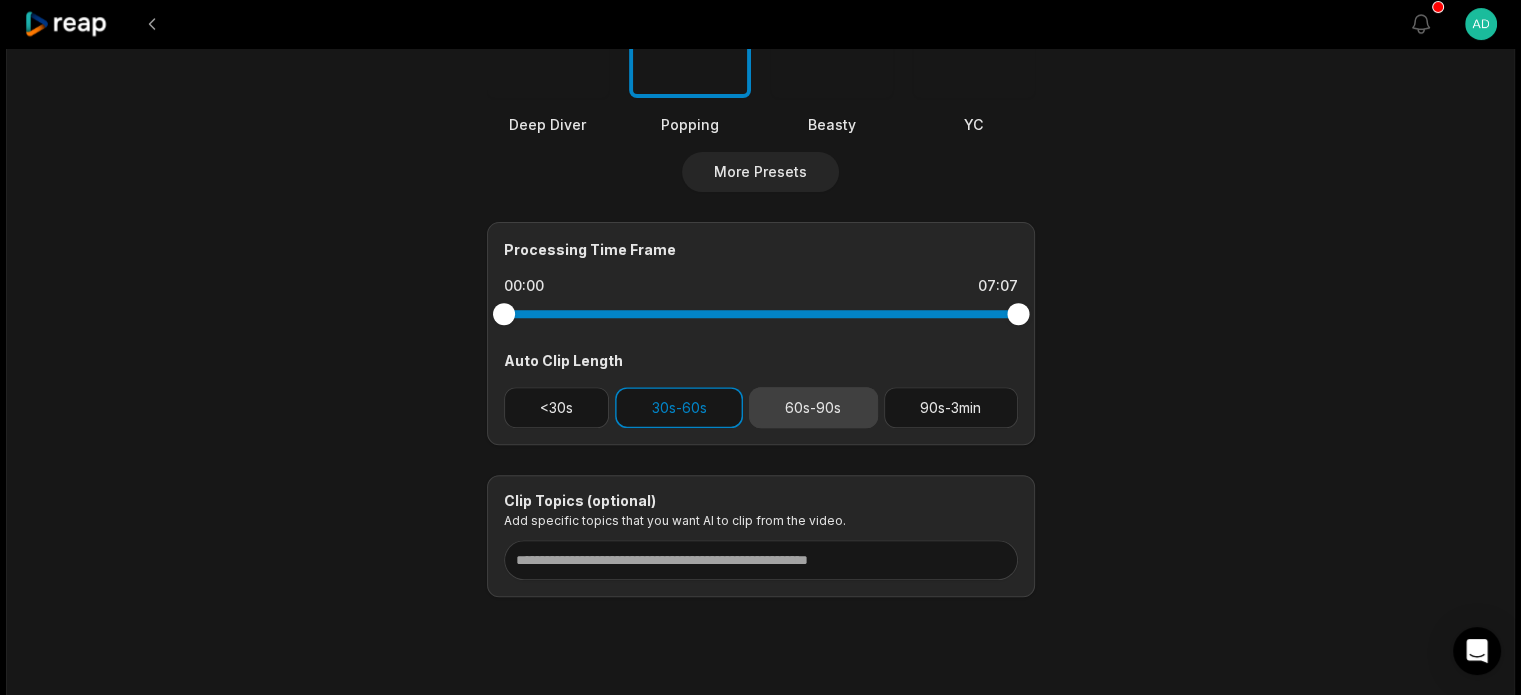 click on "60s-90s" at bounding box center [813, 407] 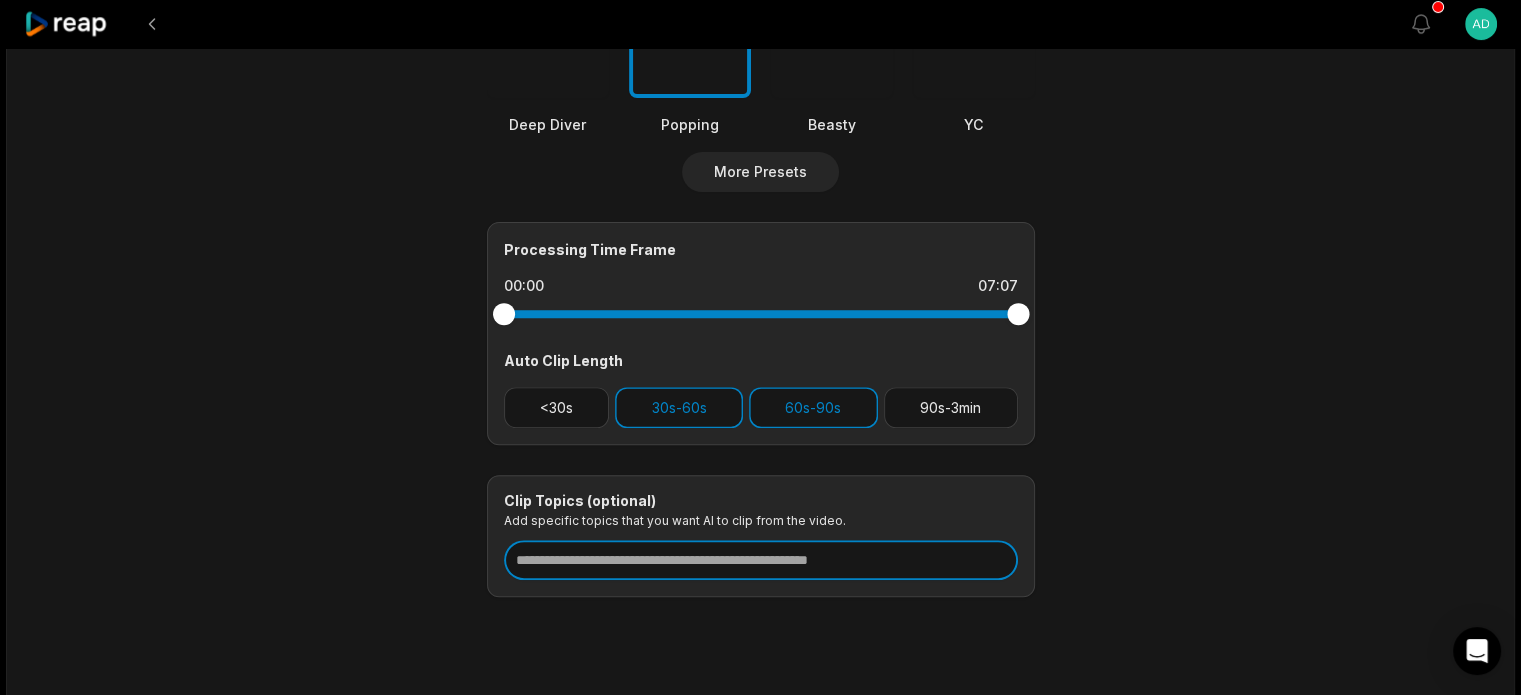 drag, startPoint x: 955, startPoint y: 548, endPoint x: 320, endPoint y: 537, distance: 635.0953 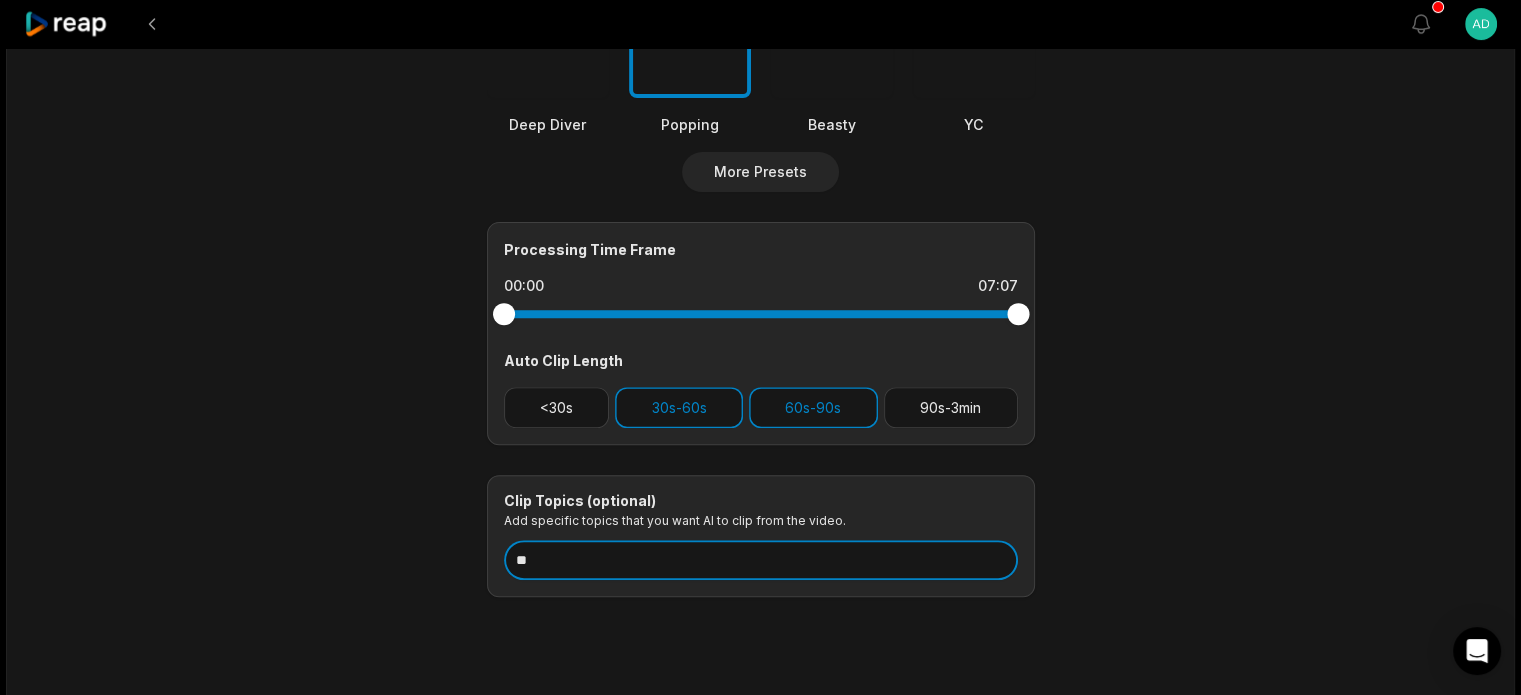 type on "*" 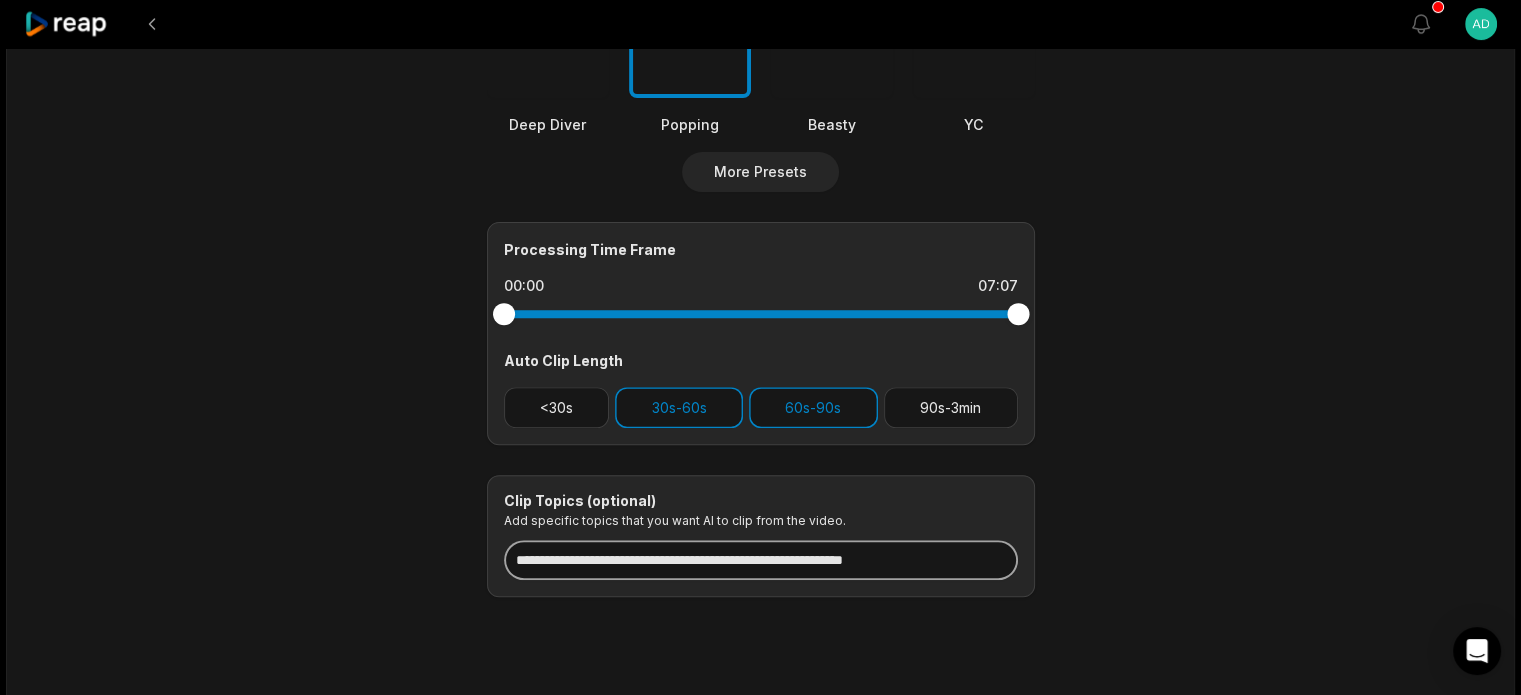 click on "**********" at bounding box center [761, 560] 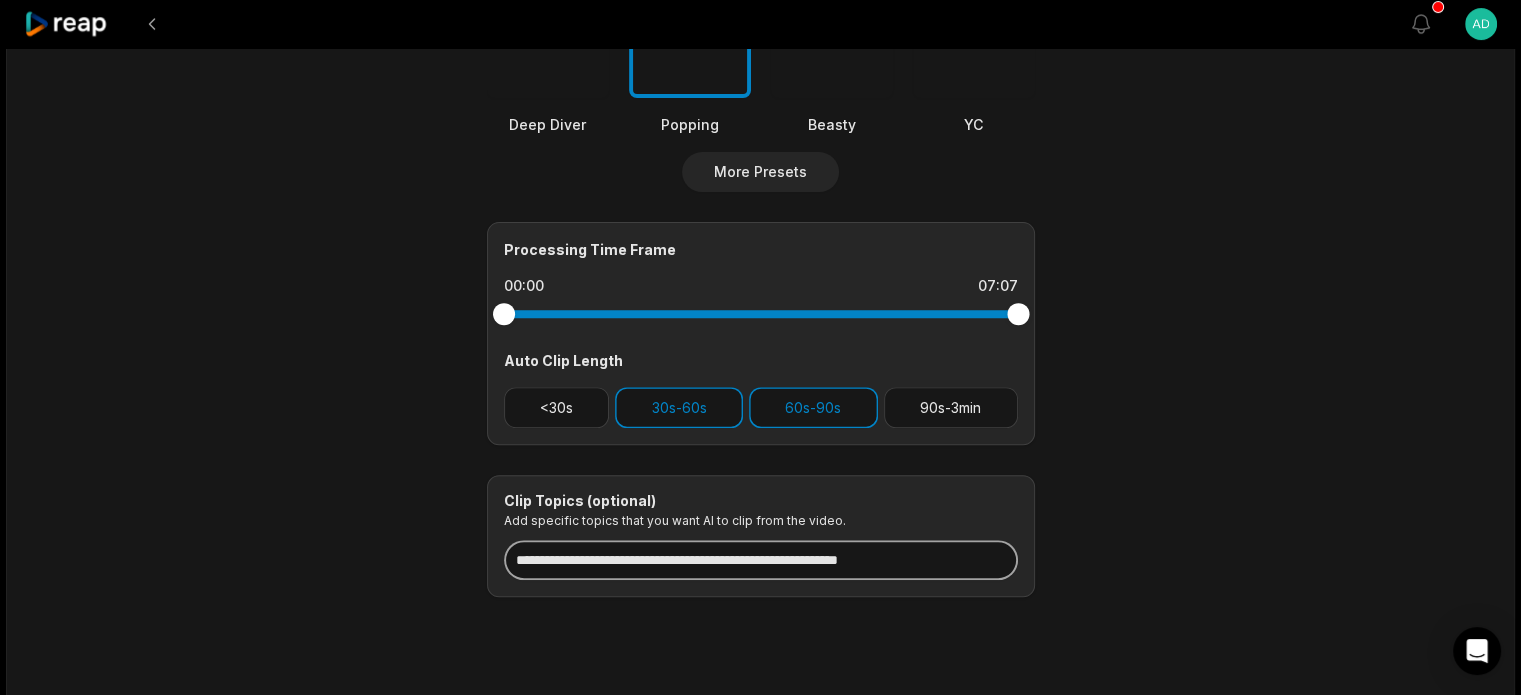 click on "**********" at bounding box center (761, 560) 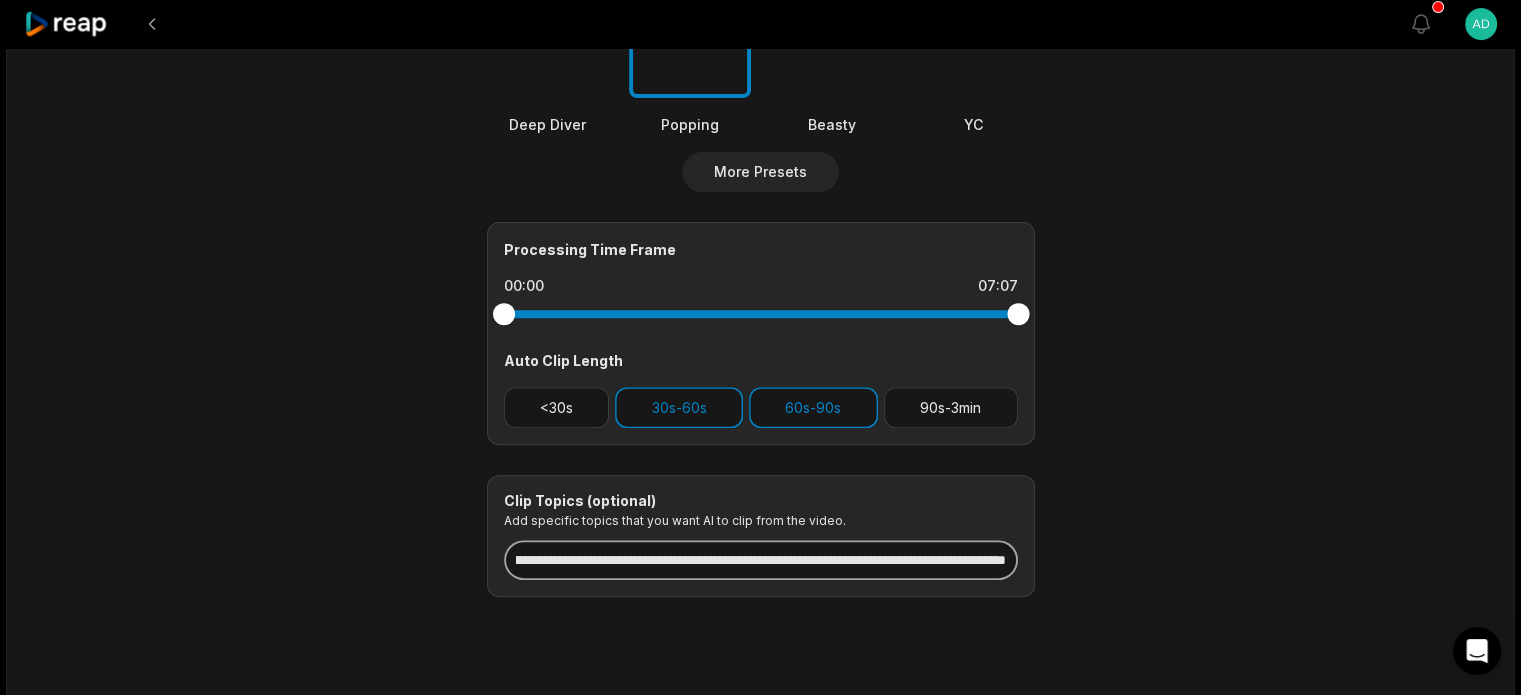 scroll, scrollTop: 0, scrollLeft: 308, axis: horizontal 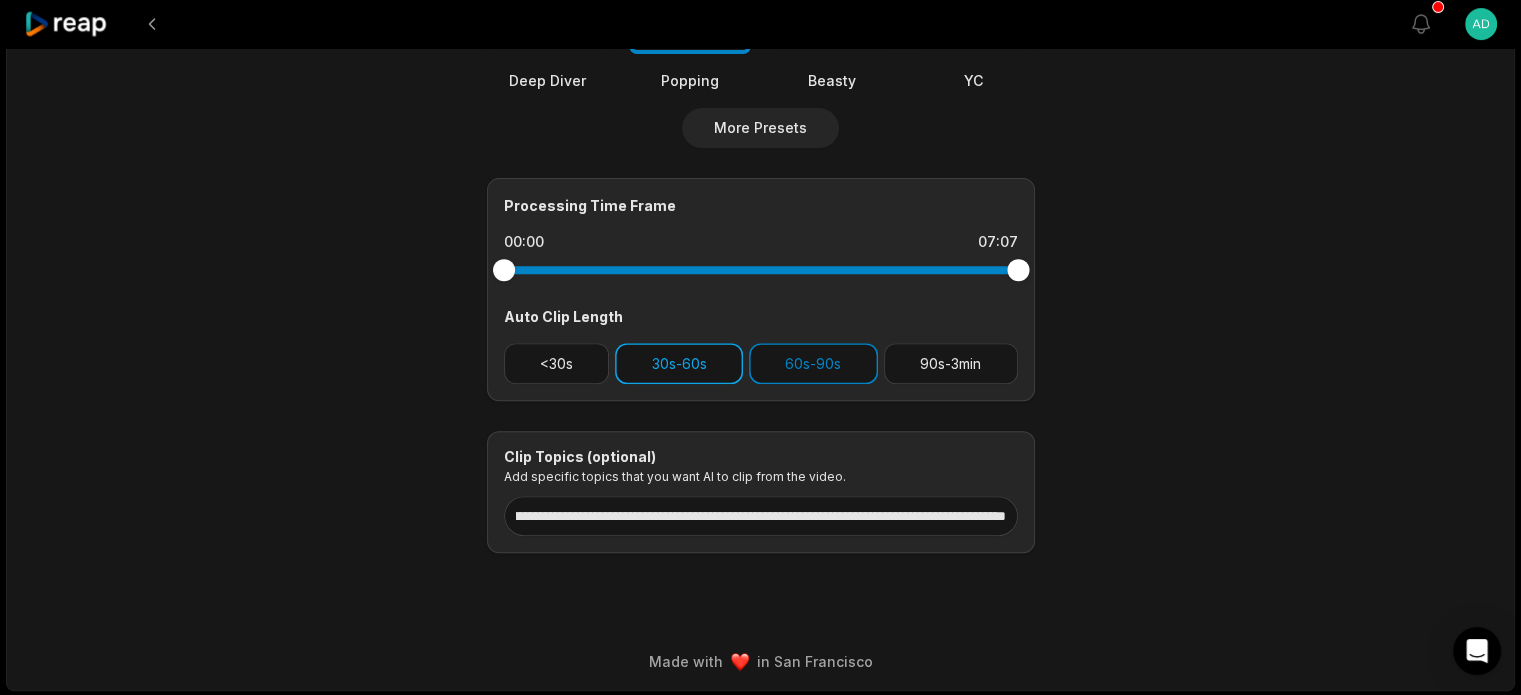 click on "30s-60s" at bounding box center (679, 363) 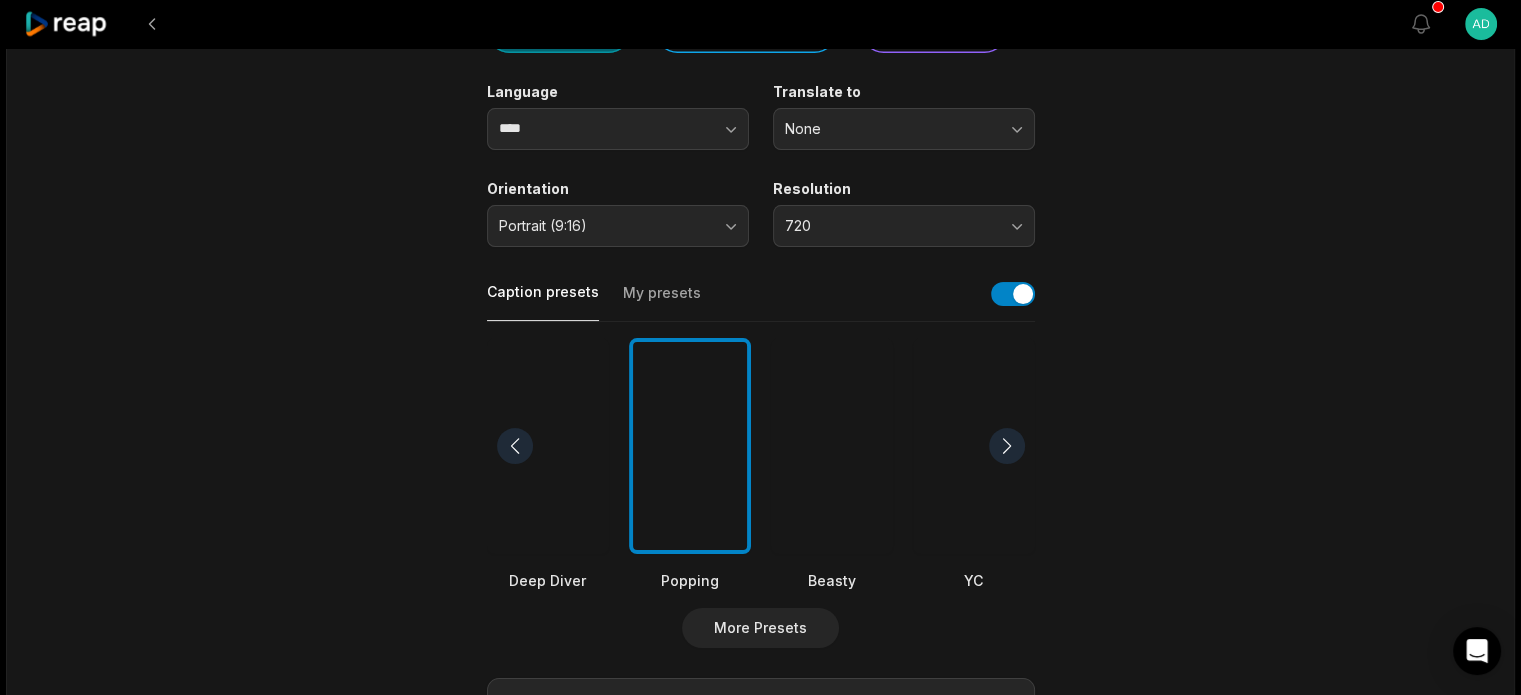 scroll, scrollTop: 0, scrollLeft: 0, axis: both 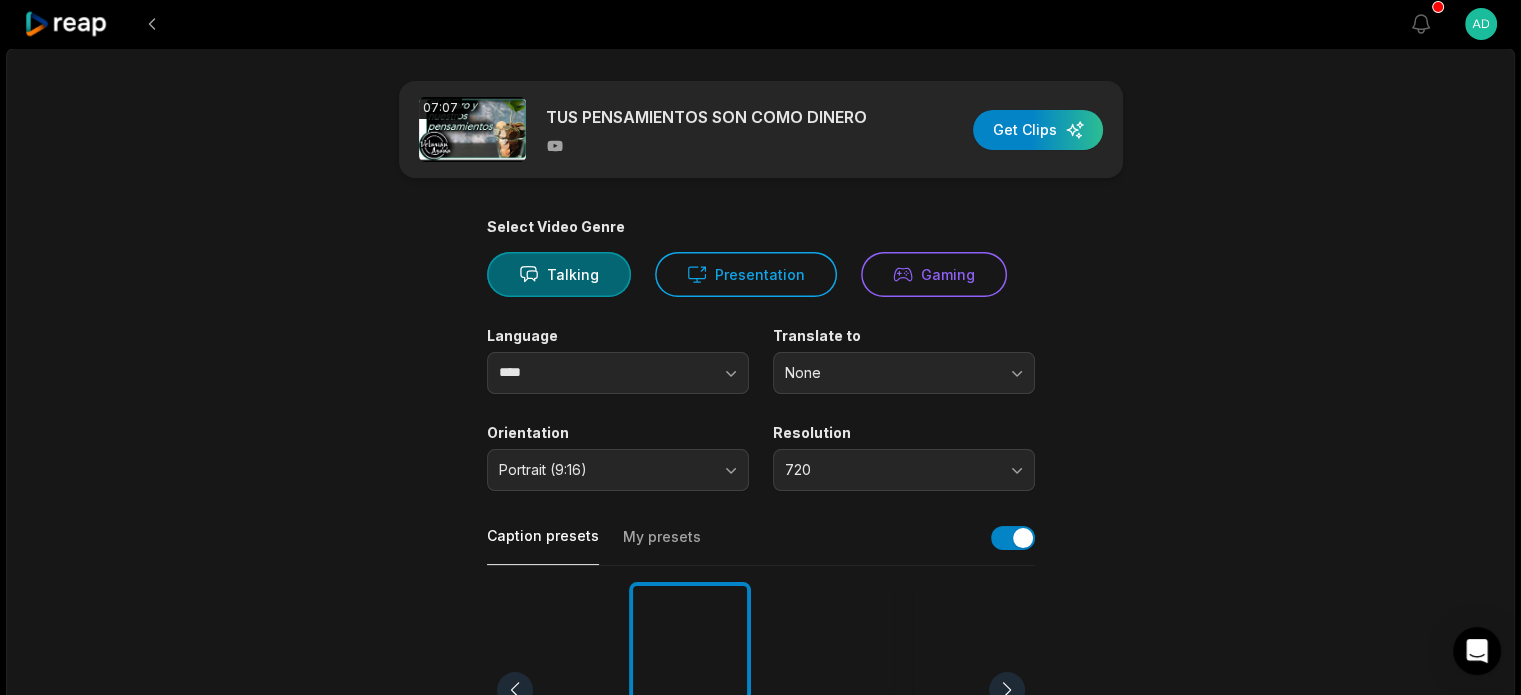 click on "07:07 TUS PENSAMIENTOS SON COMO DINERO Get Clips" at bounding box center [761, 129] 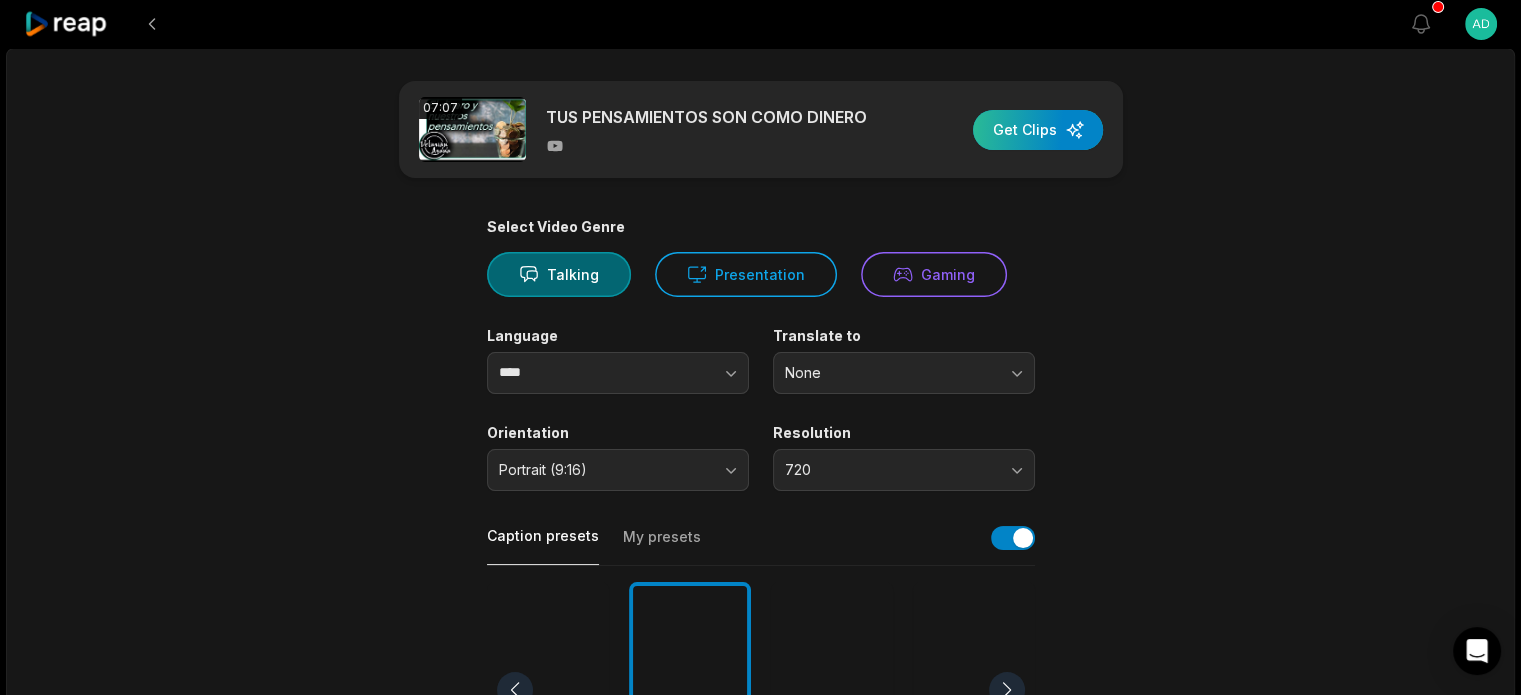 click at bounding box center [1038, 130] 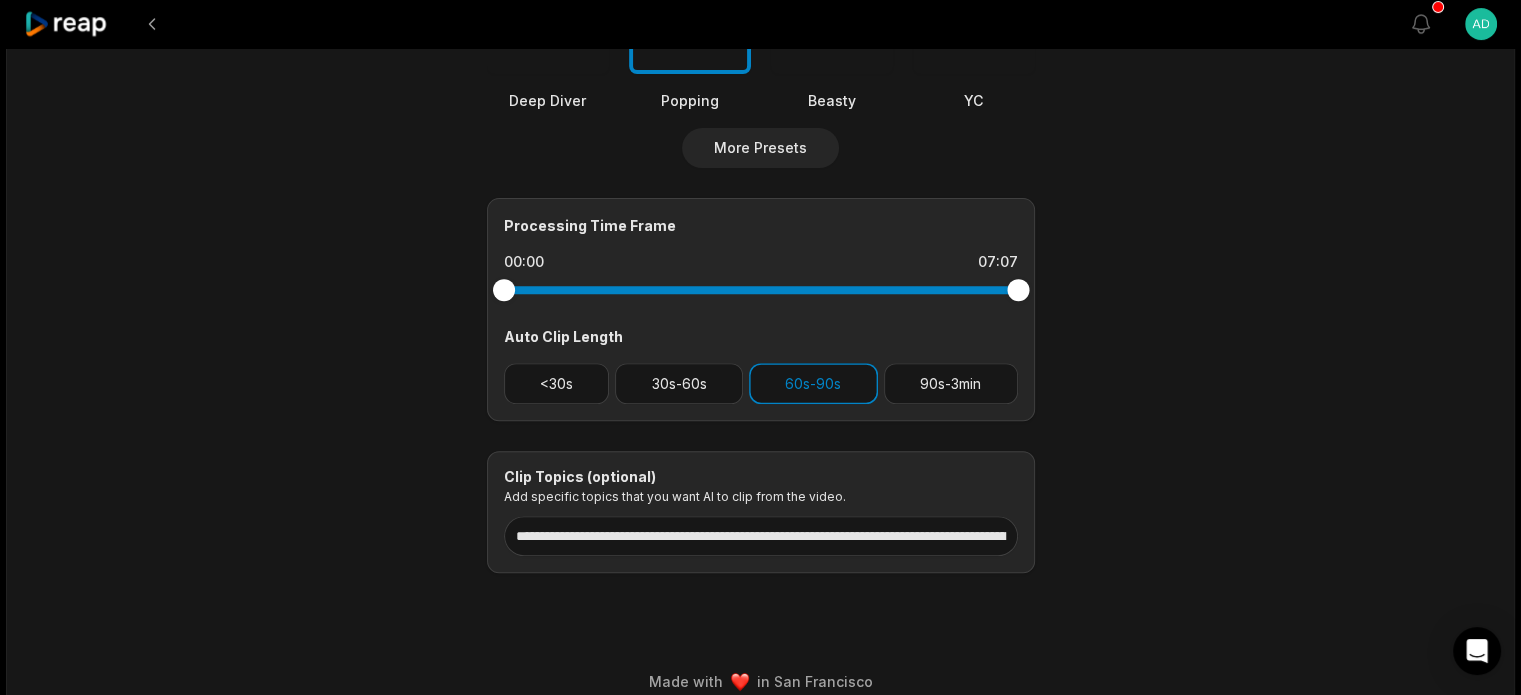 scroll, scrollTop: 744, scrollLeft: 0, axis: vertical 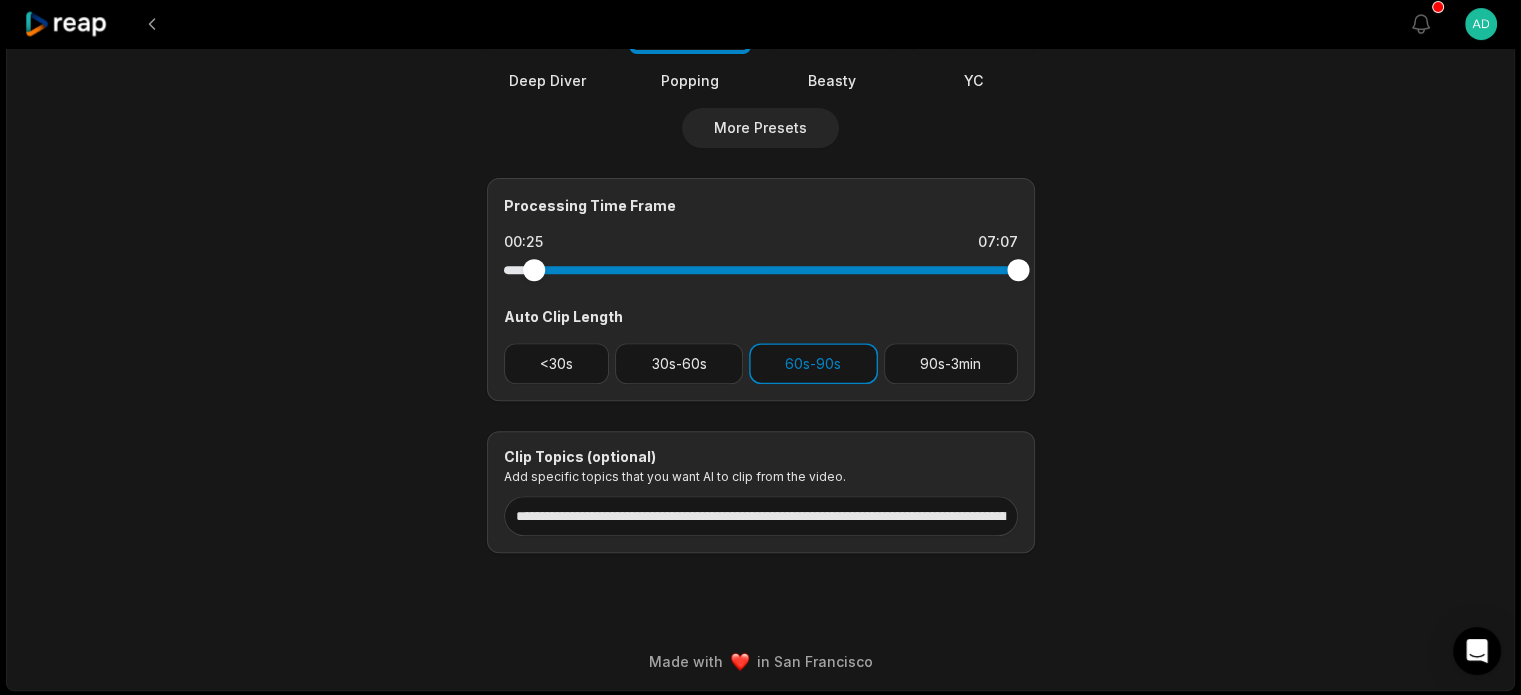 drag, startPoint x: 504, startPoint y: 268, endPoint x: 533, endPoint y: 290, distance: 36.40055 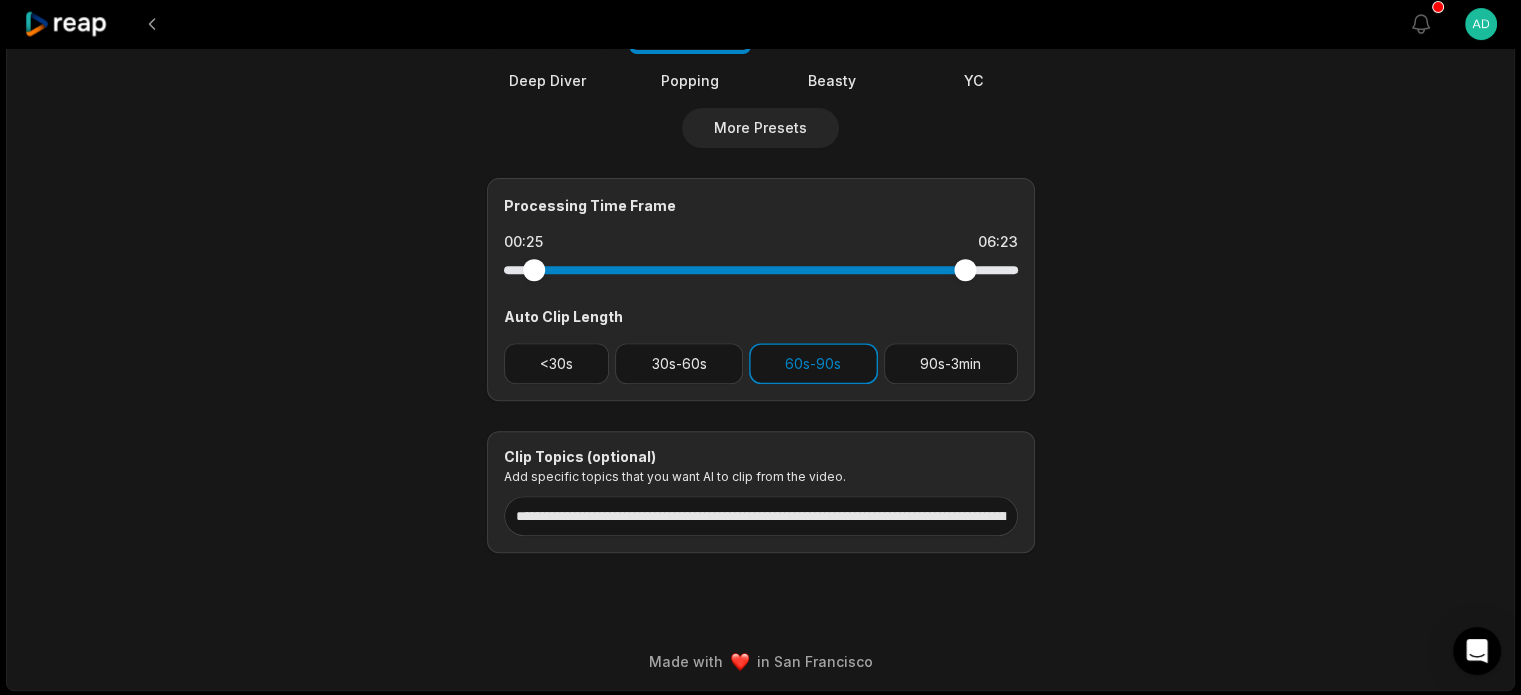 drag, startPoint x: 1002, startPoint y: 275, endPoint x: 964, endPoint y: 285, distance: 39.293766 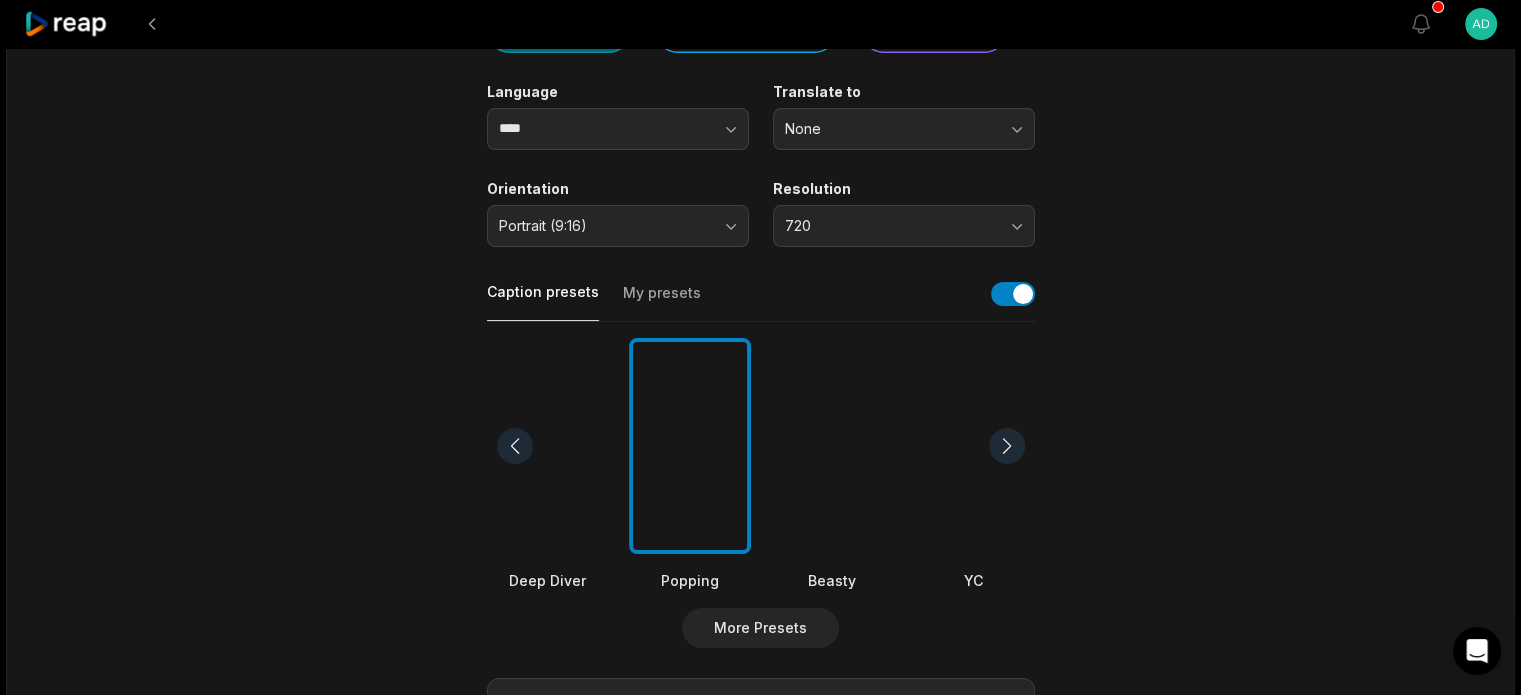 scroll, scrollTop: 0, scrollLeft: 0, axis: both 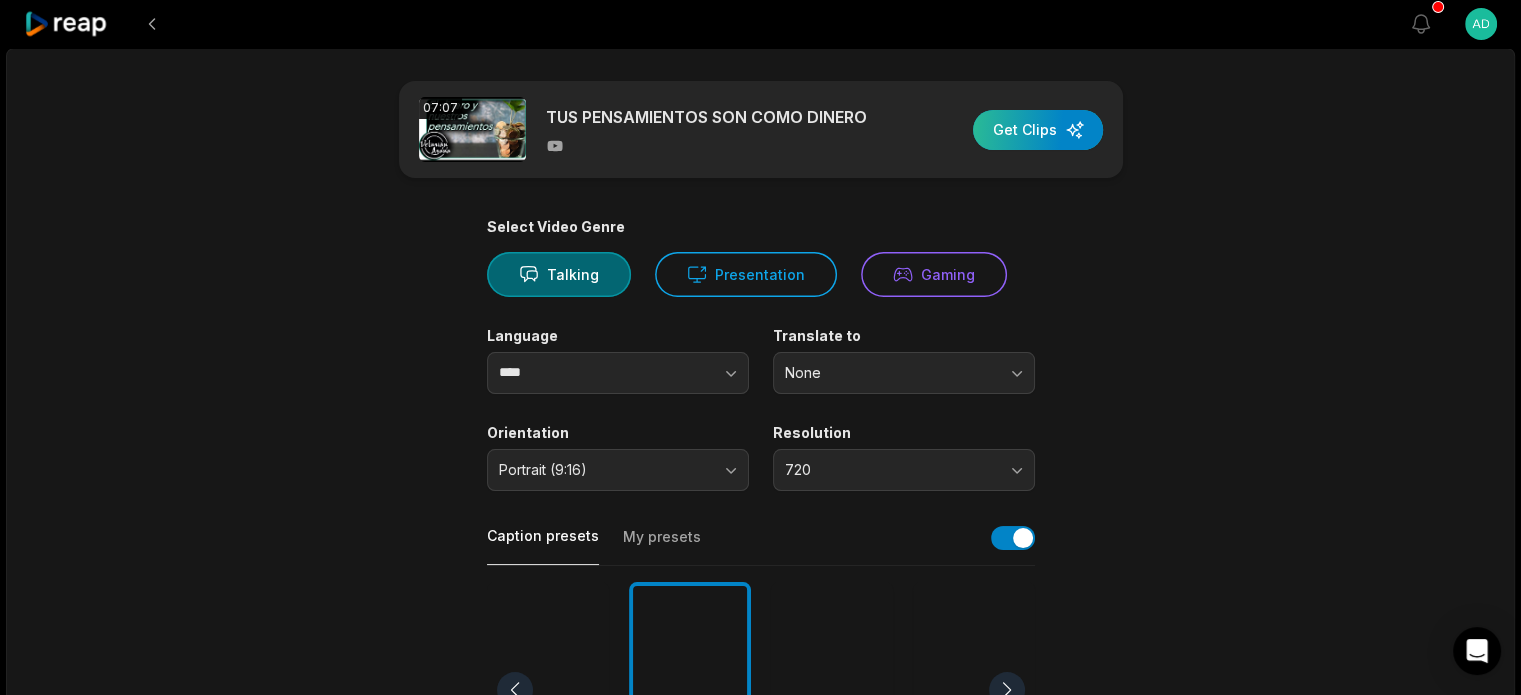 click at bounding box center (1038, 130) 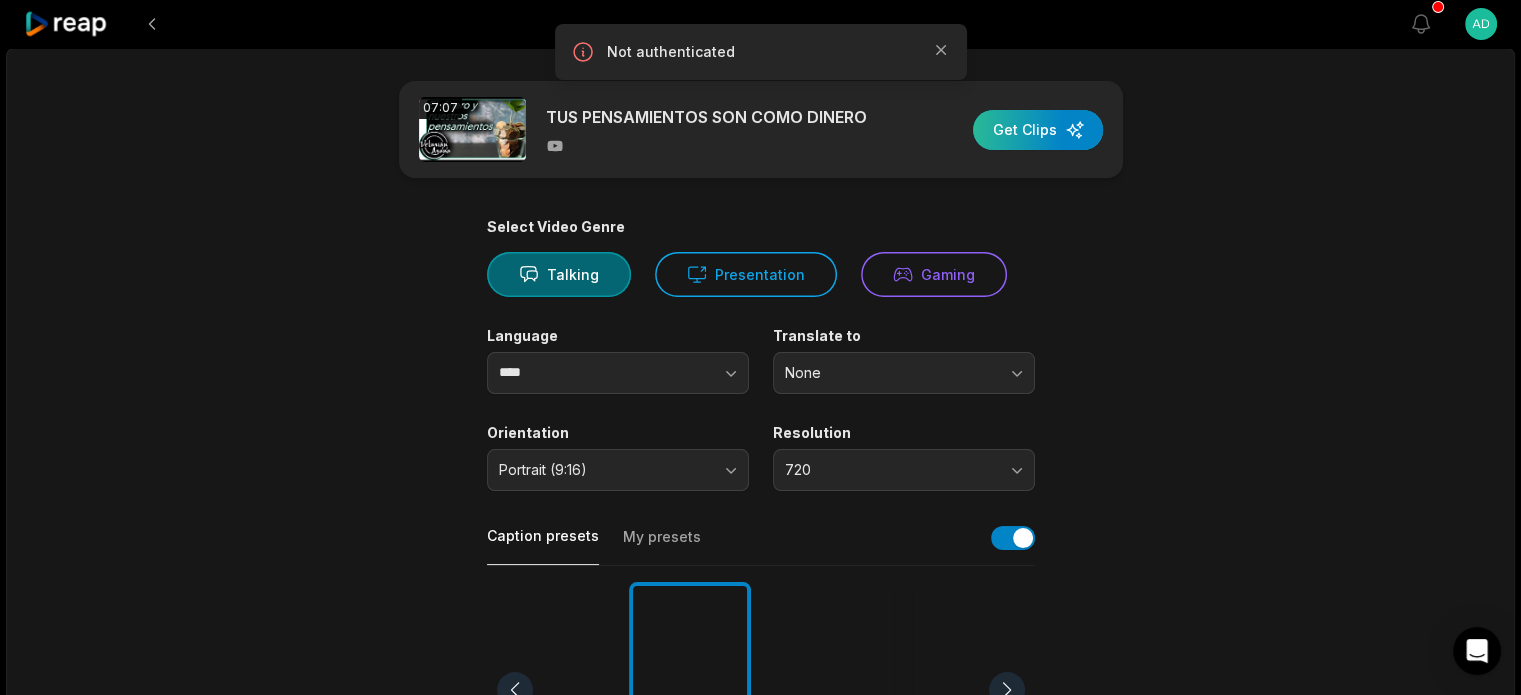 click at bounding box center (1038, 130) 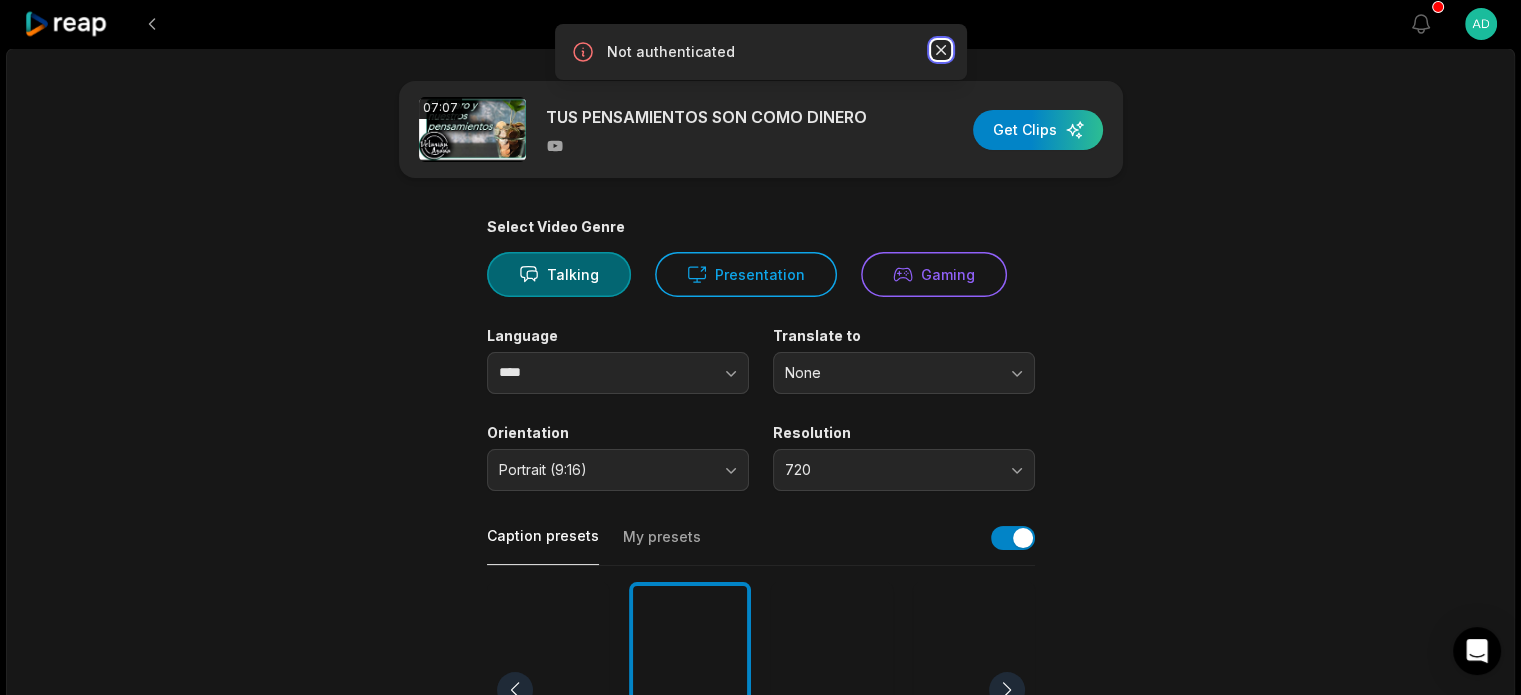 click 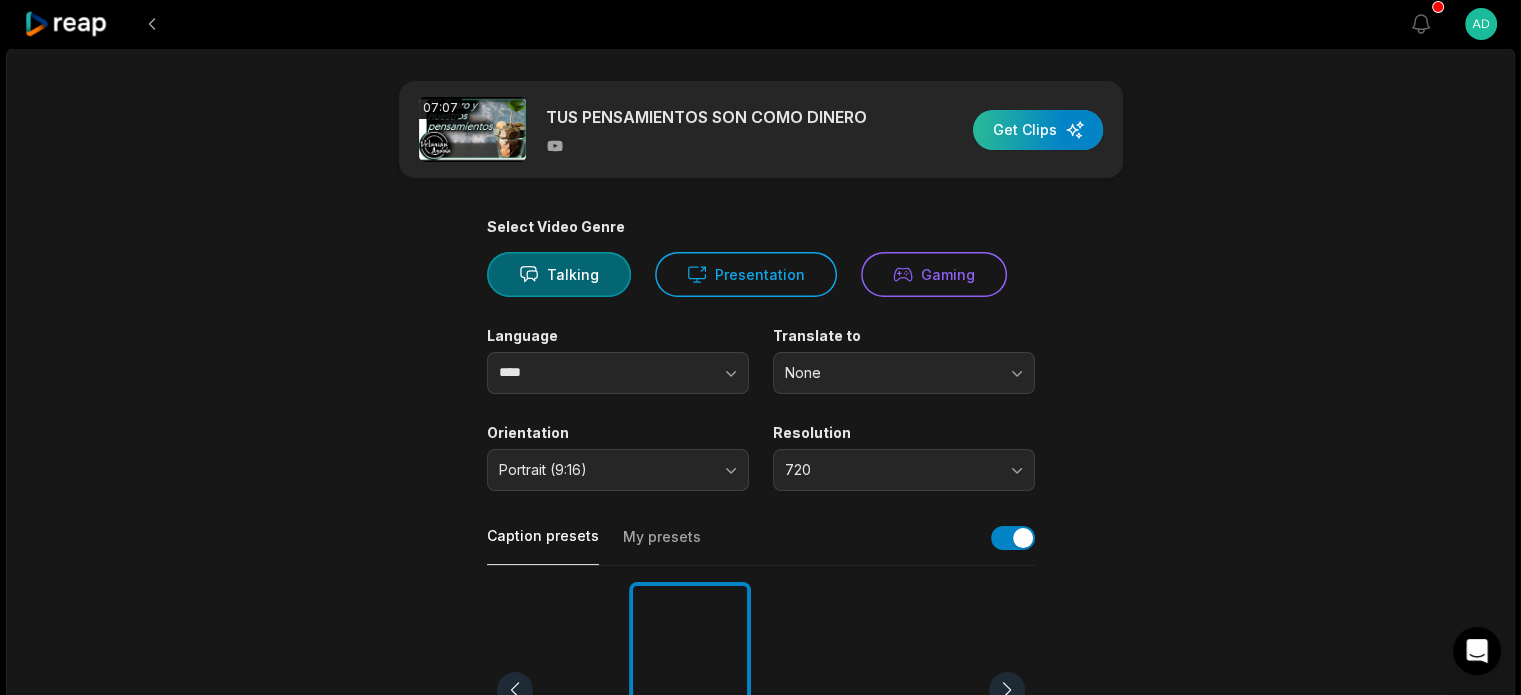 click at bounding box center (1038, 130) 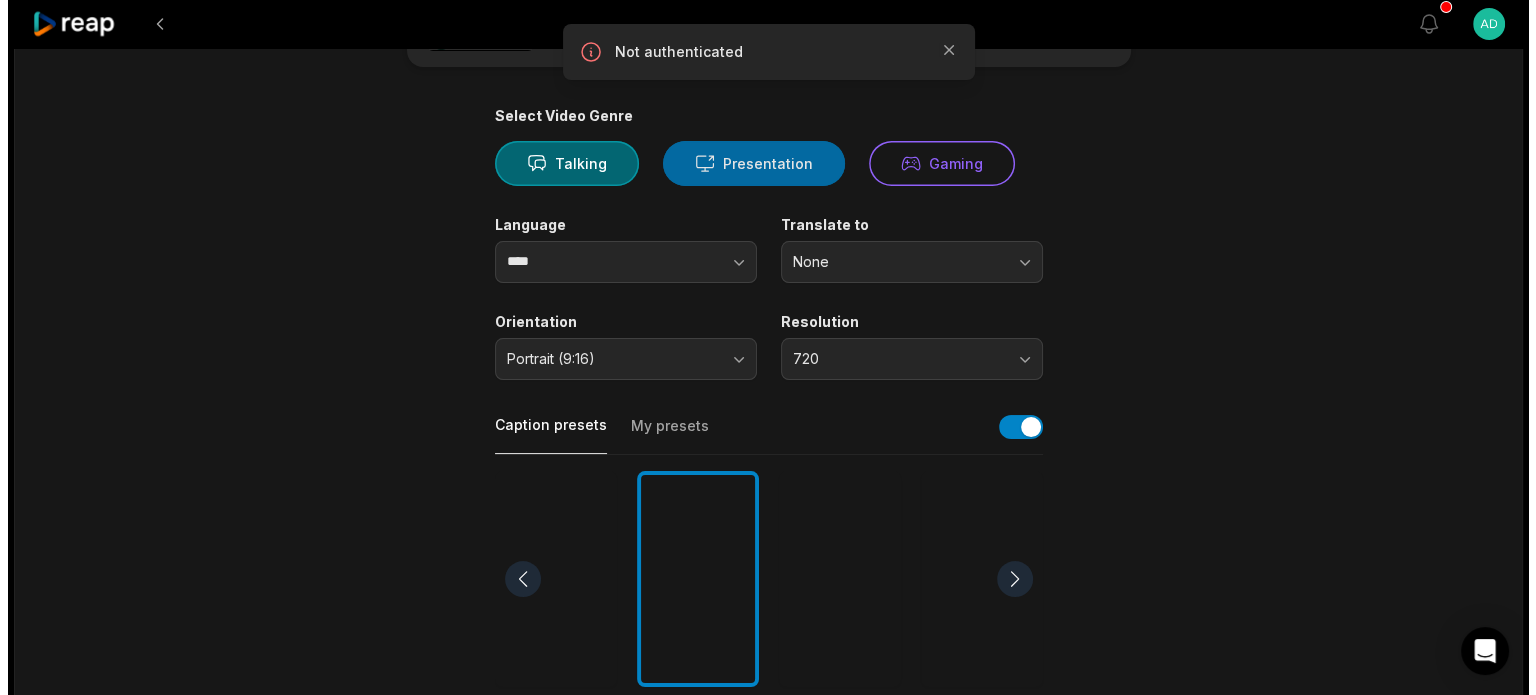 scroll, scrollTop: 0, scrollLeft: 0, axis: both 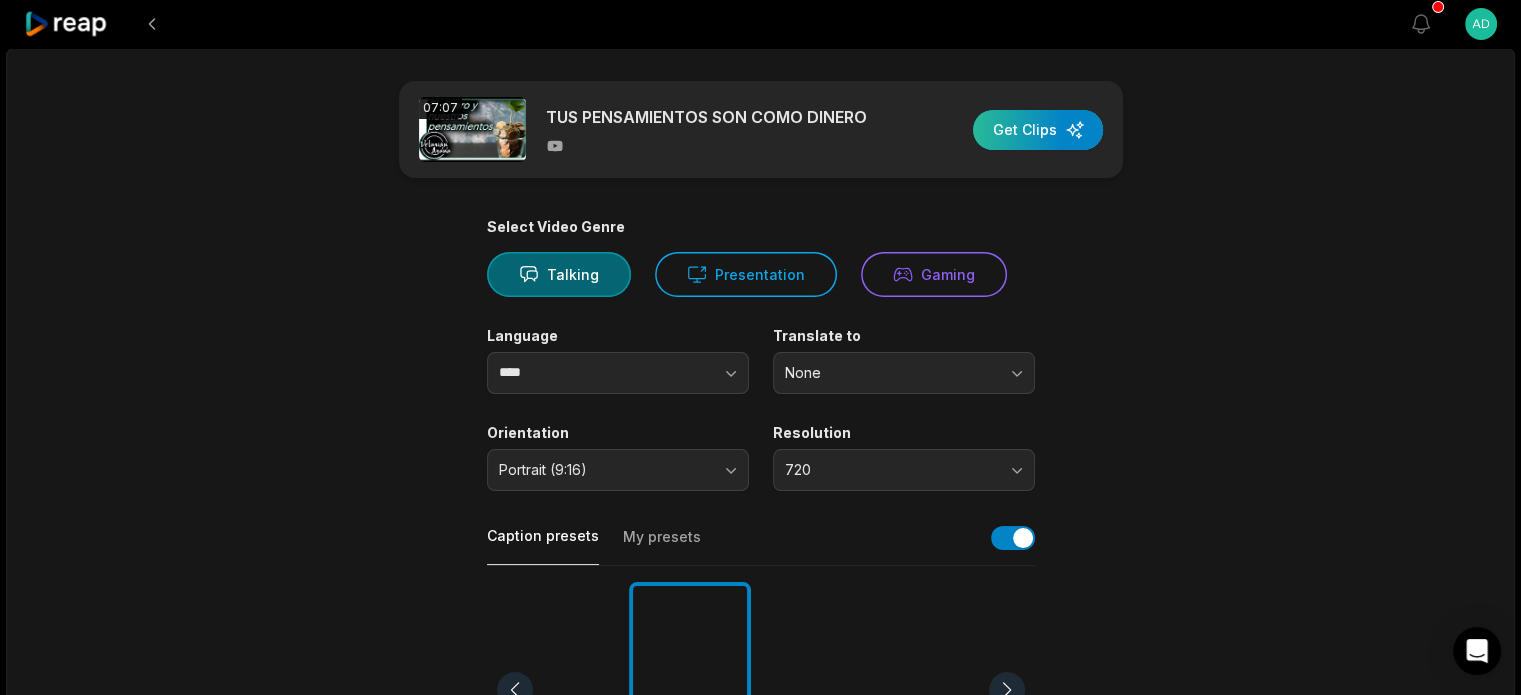 click at bounding box center [1038, 130] 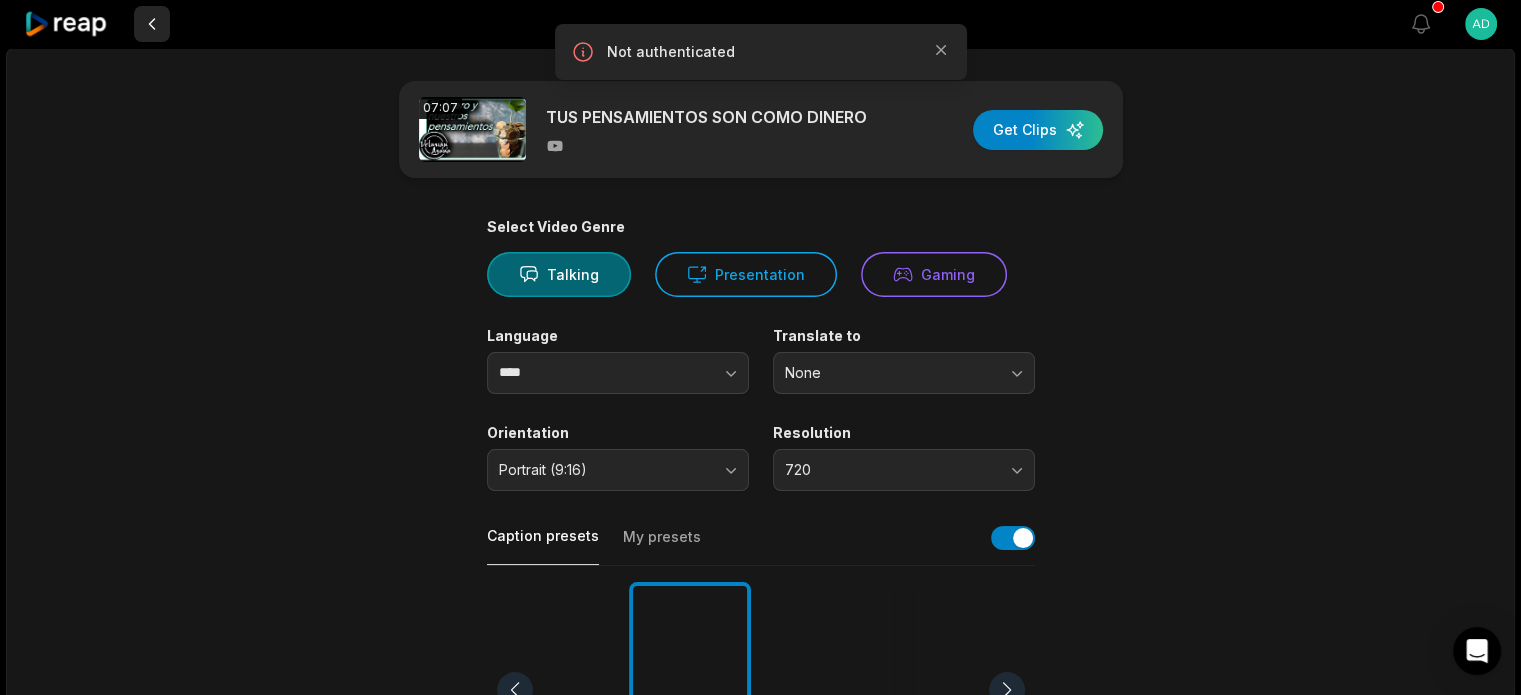 click at bounding box center [152, 24] 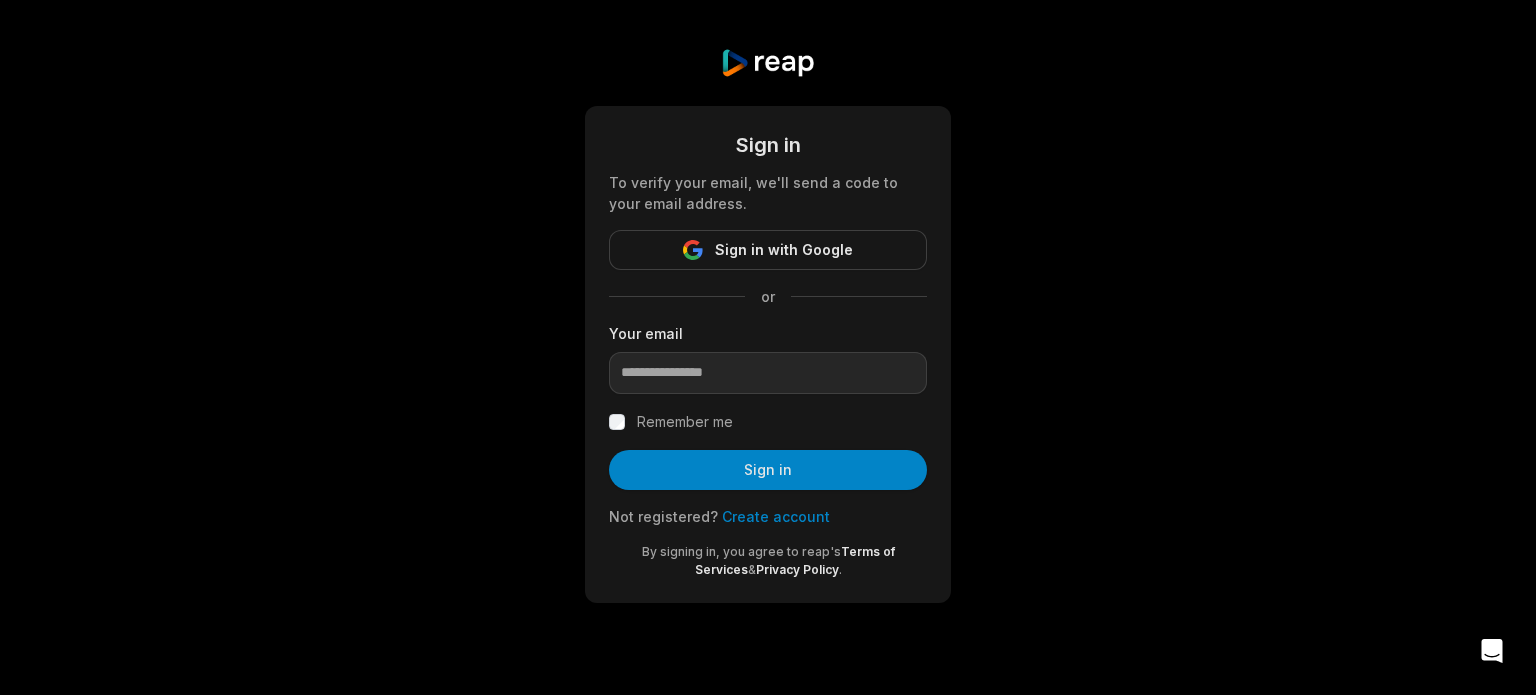 scroll, scrollTop: 0, scrollLeft: 0, axis: both 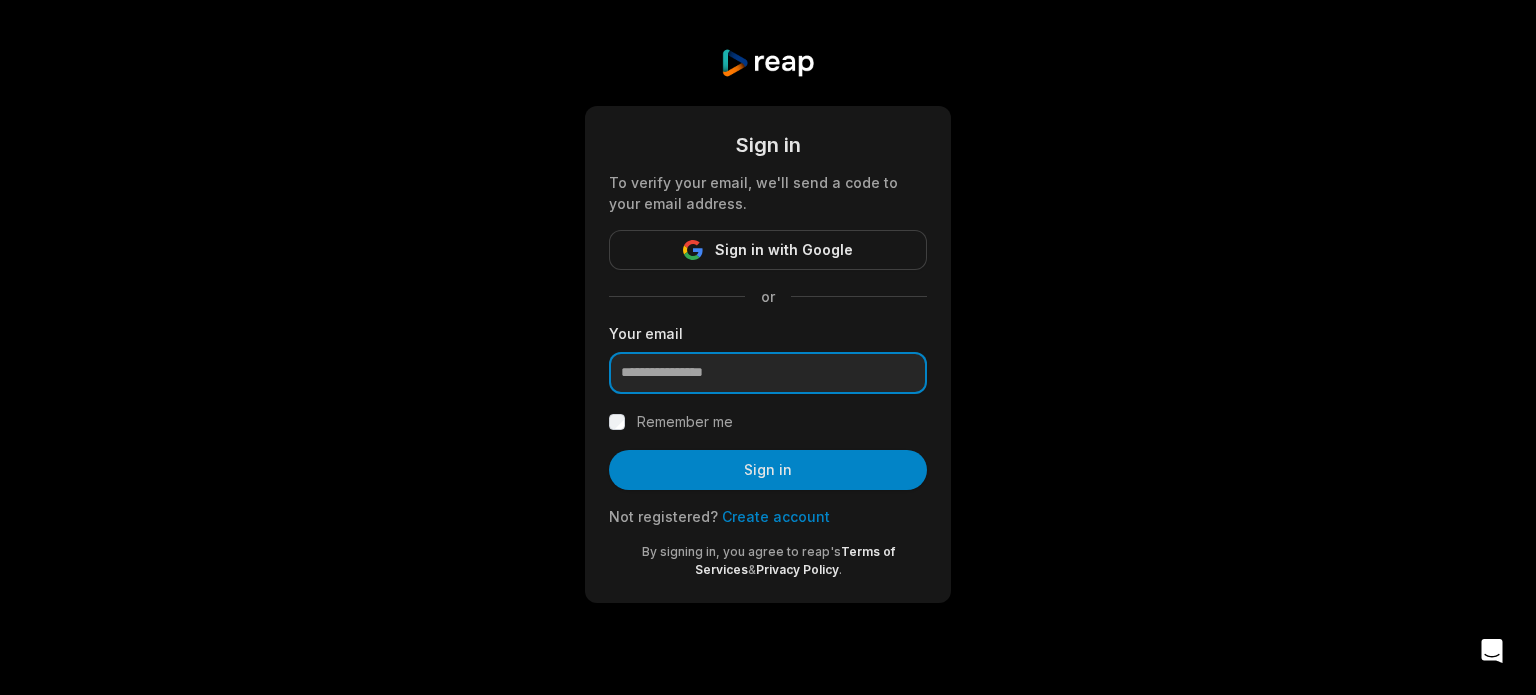 click at bounding box center [768, 373] 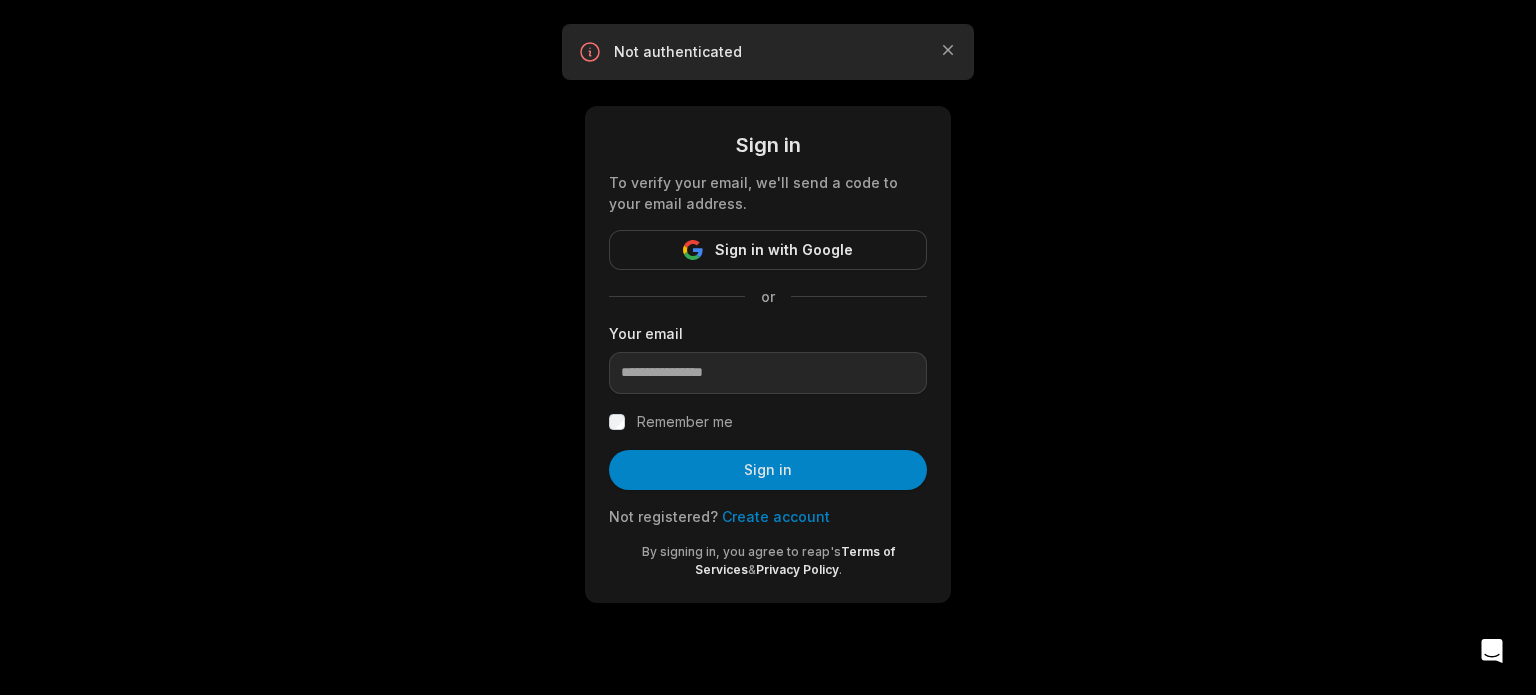 scroll, scrollTop: 0, scrollLeft: 0, axis: both 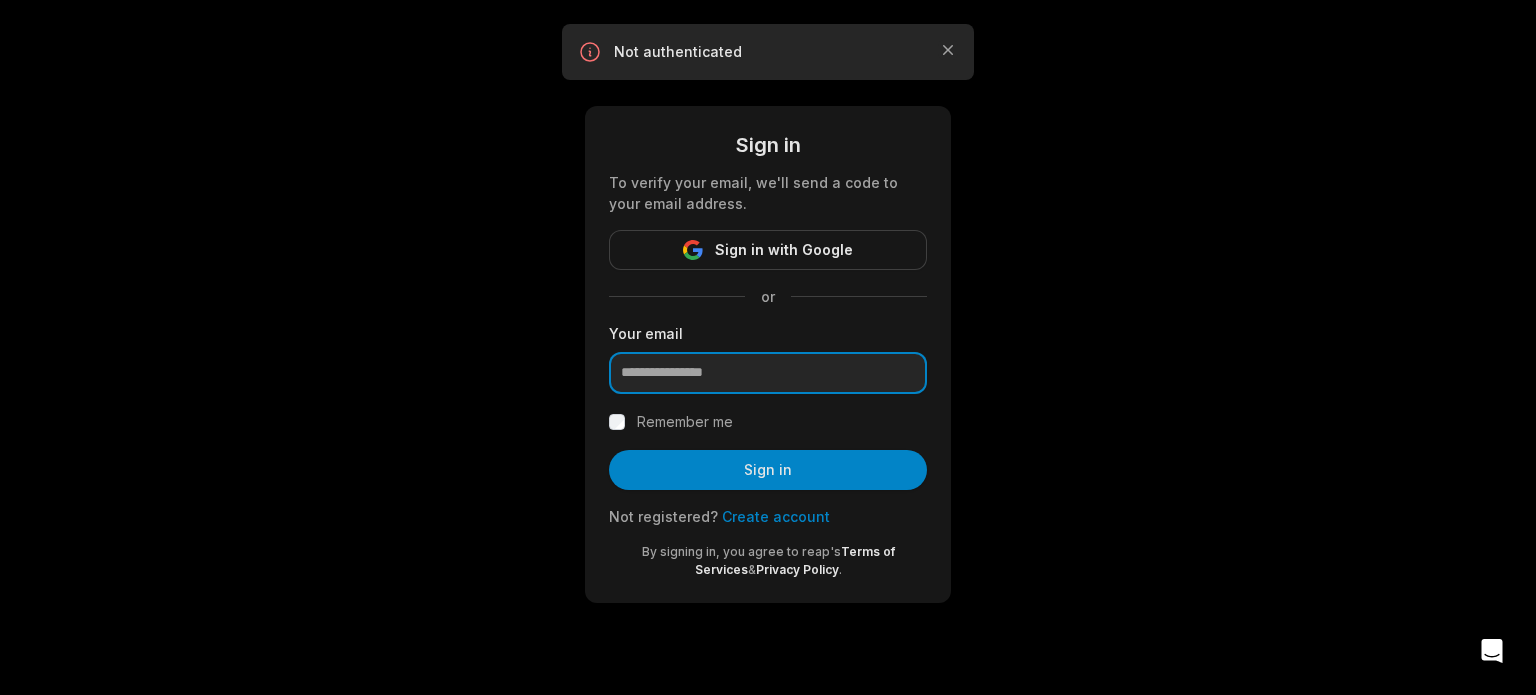 click at bounding box center [768, 373] 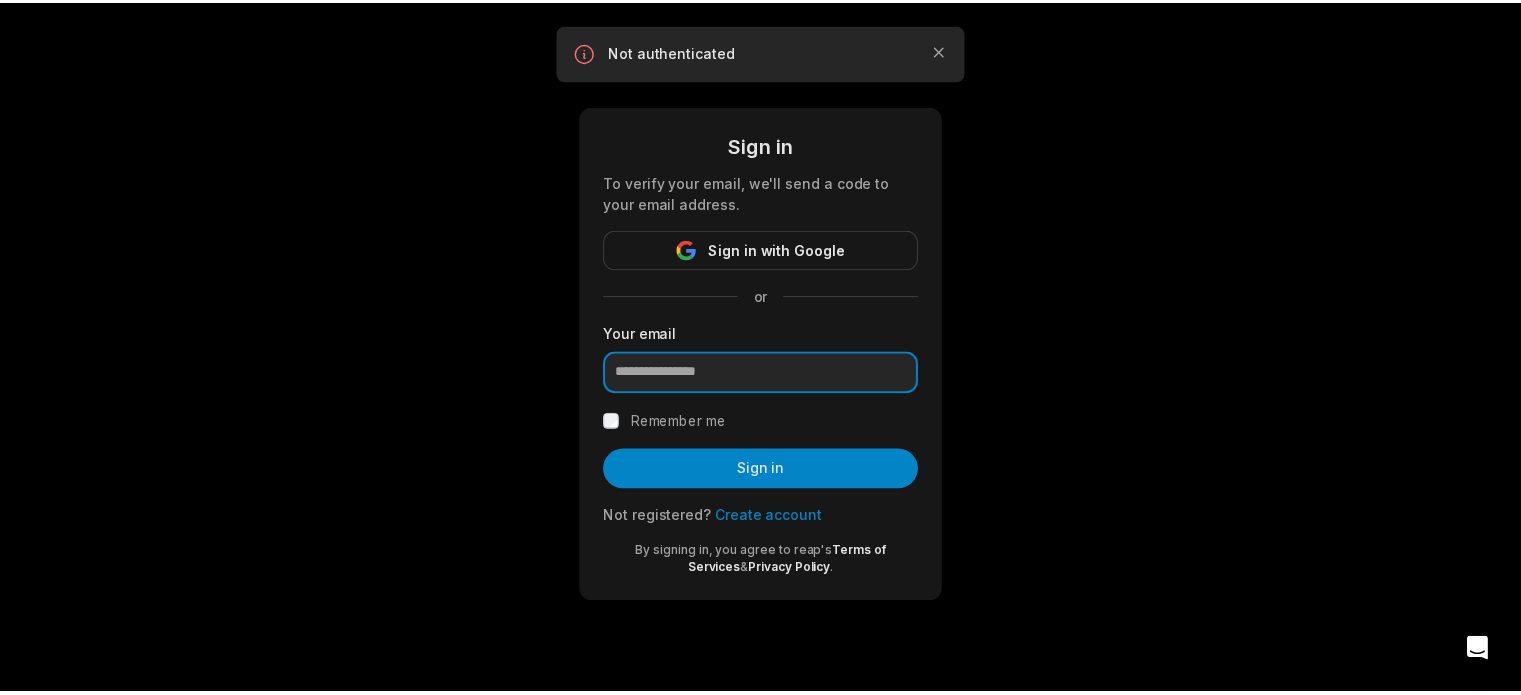 scroll, scrollTop: 0, scrollLeft: 0, axis: both 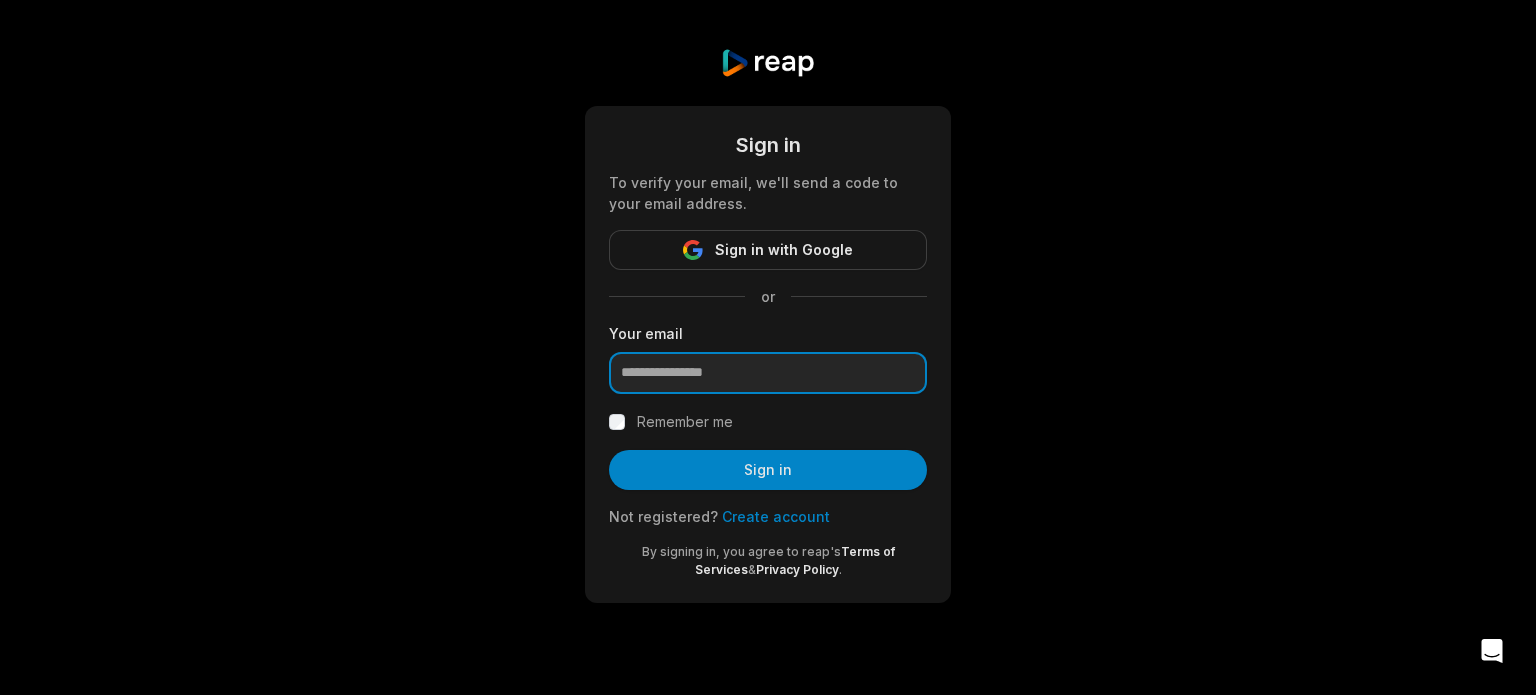 paste on "**********" 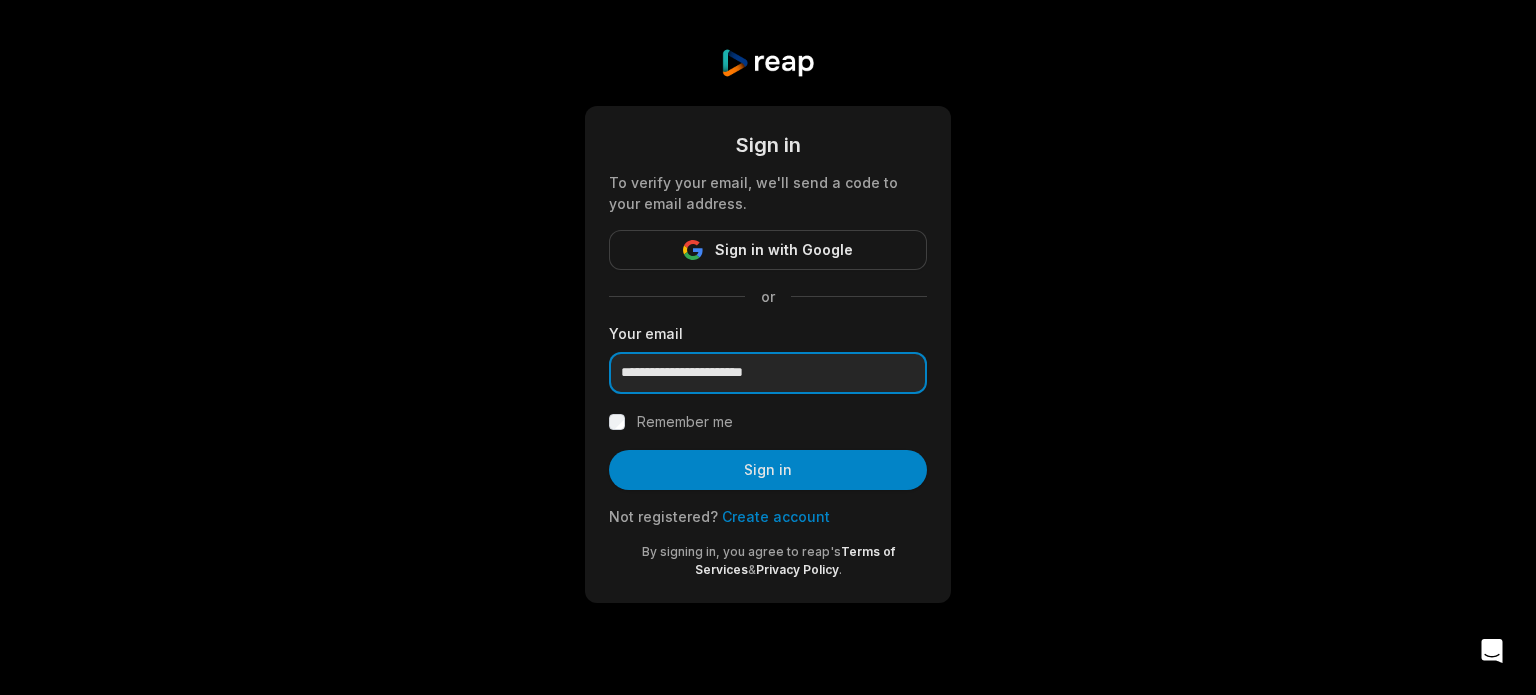 type on "**********" 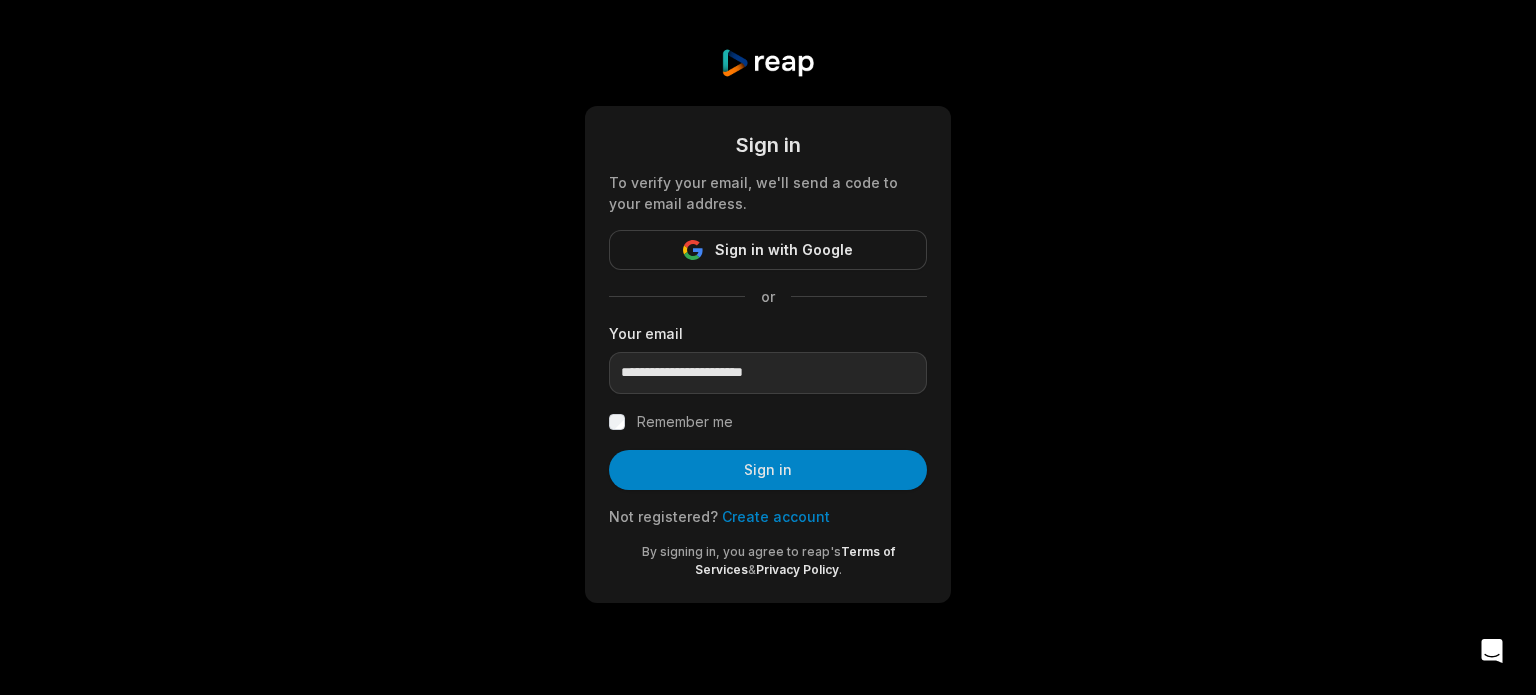 click on "Remember me" at bounding box center [685, 422] 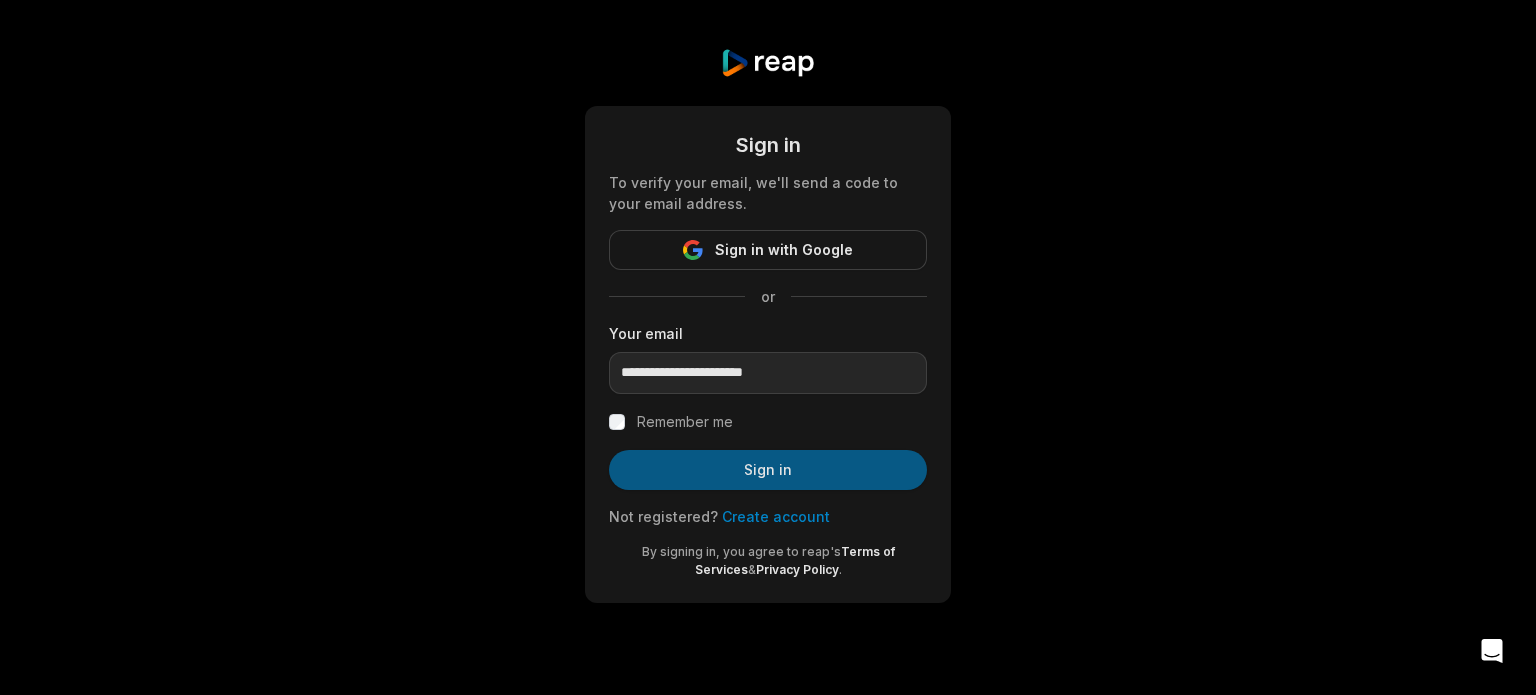 click on "Sign in" at bounding box center [768, 470] 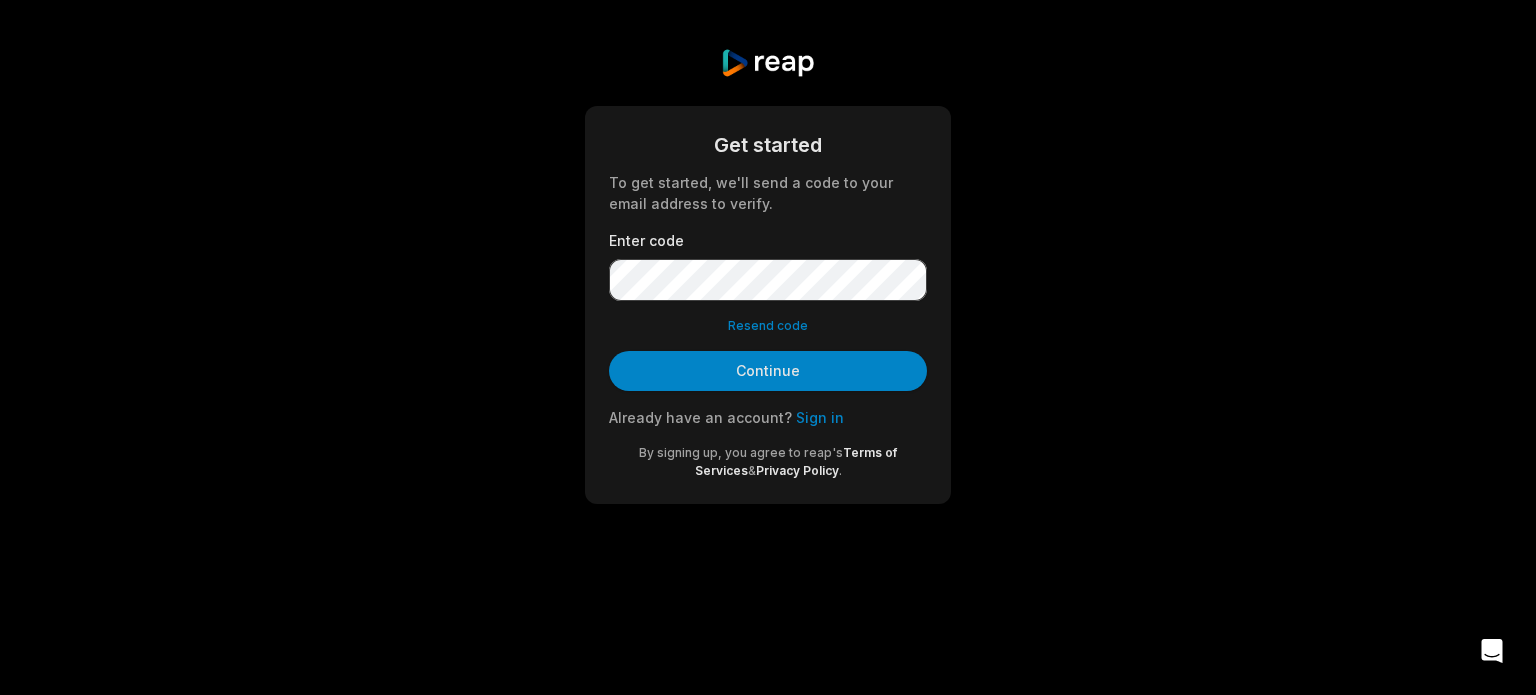 click on "Enter code" at bounding box center (768, 265) 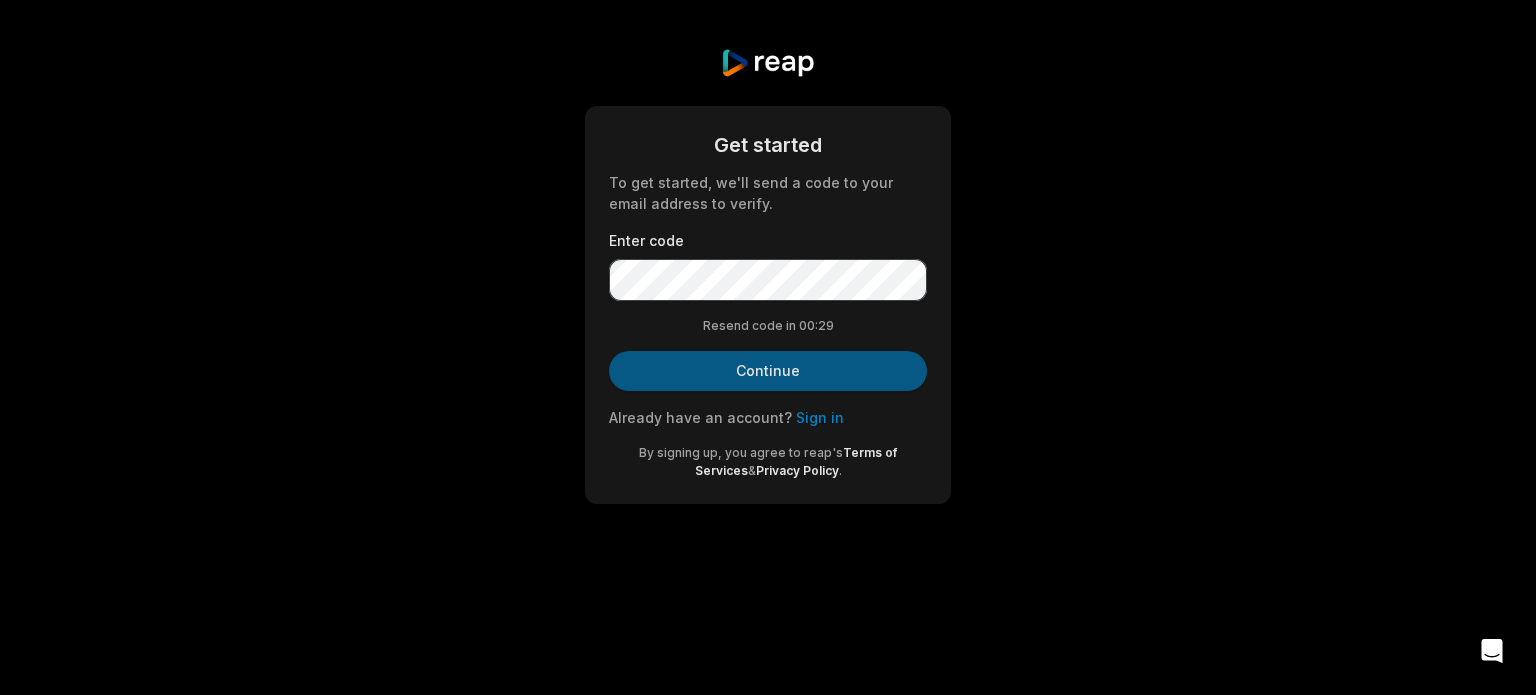 click on "Continue" at bounding box center [768, 371] 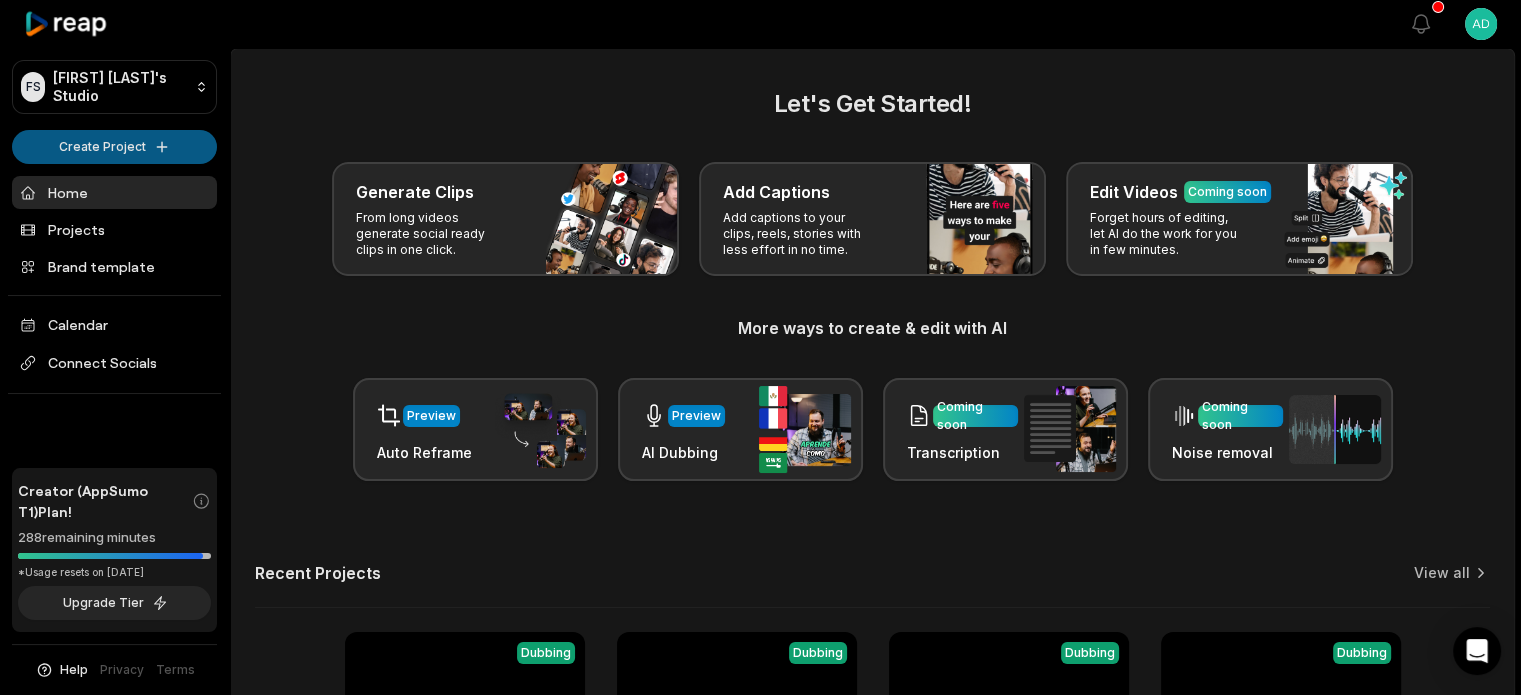 click on "FS Flores's Studio Create Project Home Projects Brand template Calendar Connect Socials Creator (AppSumo T1)  Plan! 288  remaining minutes *Usage resets on July 21, 2025 Upgrade Tier Help Privacy Terms Open sidebar View notifications Open user menu   Let's Get Started! Generate Clips From long videos generate social ready clips in one click. Add Captions Add captions to your clips, reels, stories with less effort in no time. Edit Videos Coming soon Forget hours of editing, let AI do the work for you in few minutes. More ways to create & edit with AI Preview Auto Reframe Preview AI Dubbing Coming soon Transcription Coming soon Noise removal Recent Projects View all View Clips Dubbing 03:14 05_-_consciousness_and_physical_noise_generator_entanglement (1080p) Open options 14 hours ago View Clips Dubbing 07:58 04_-_interaction_between_consciousness,_information_field_and_physical_noise_generator_entanglement (720p) Open options 6 days ago View Clips Dubbing 12:23 Open options 11 days ago View Clips Dubbing 12:23" at bounding box center (760, 347) 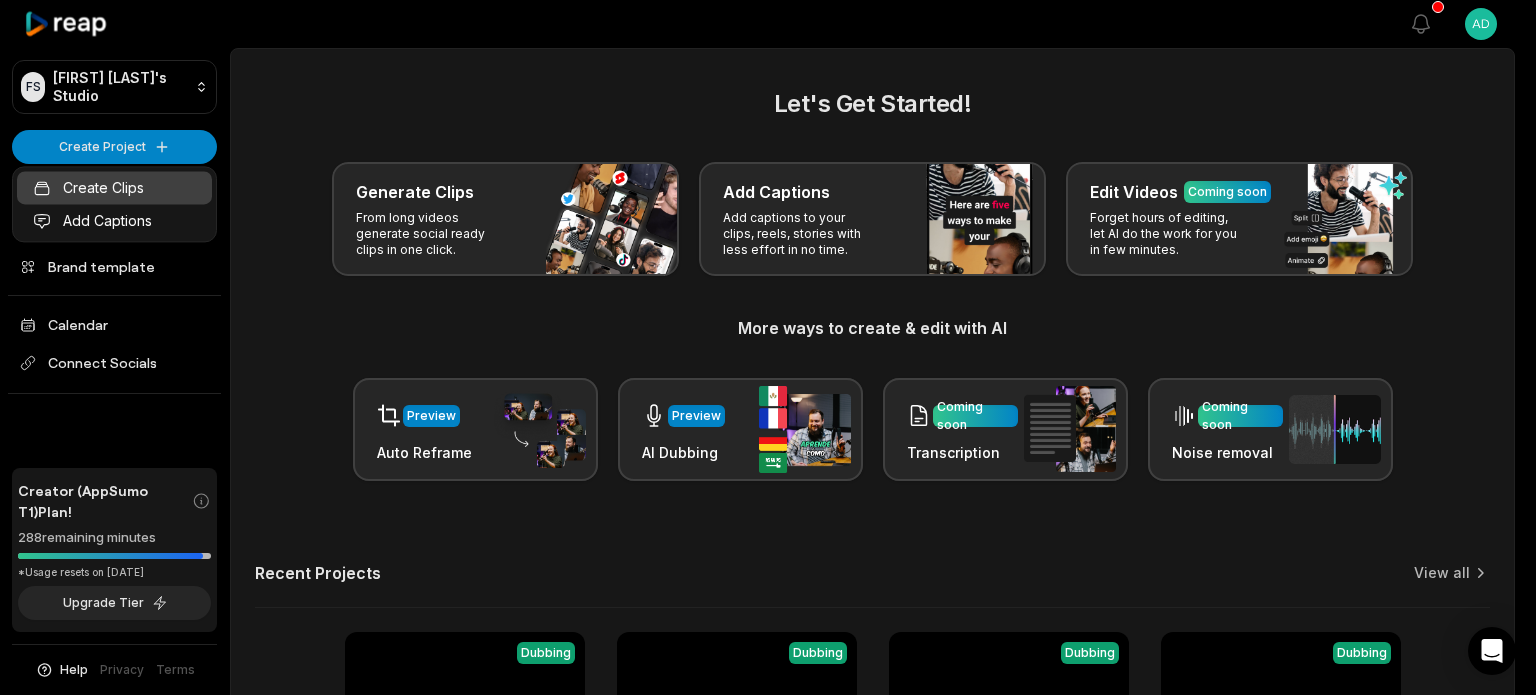 click on "Create Clips" at bounding box center (114, 187) 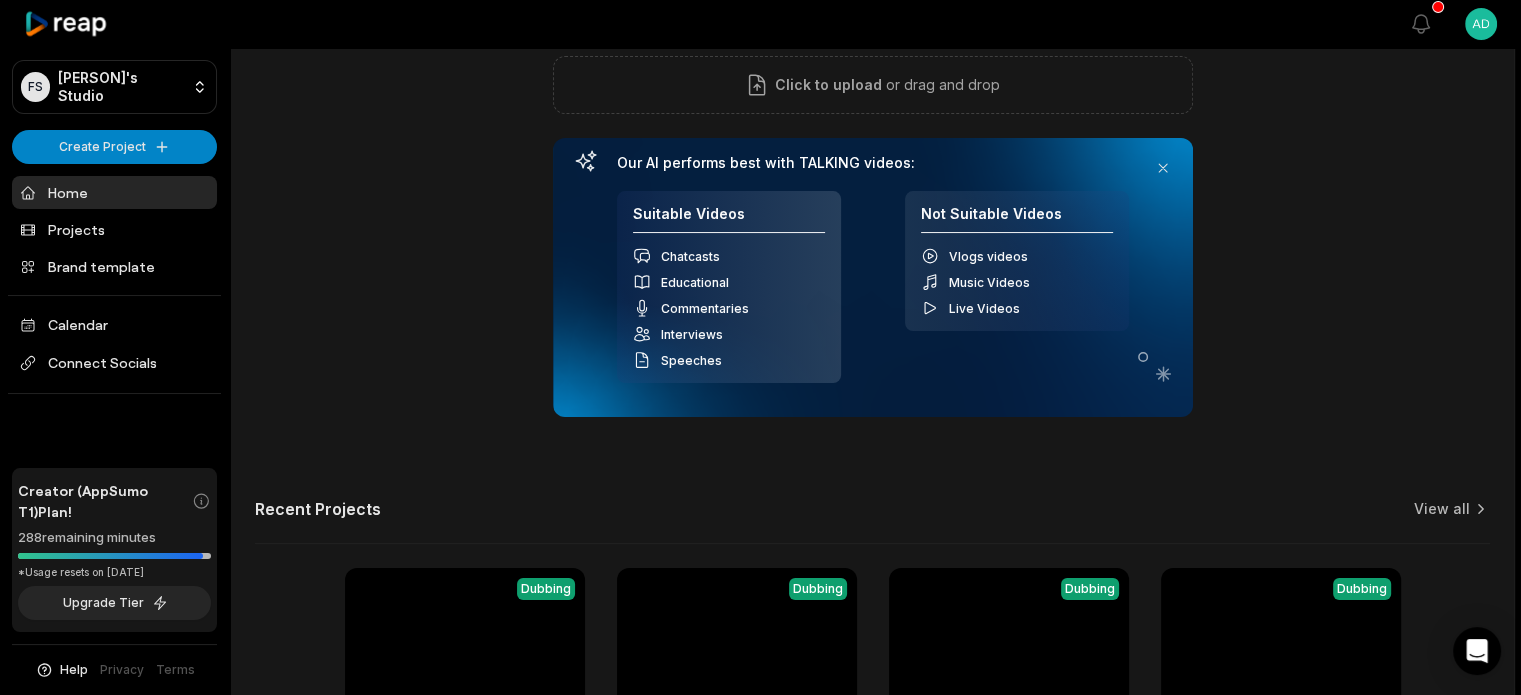 scroll, scrollTop: 200, scrollLeft: 0, axis: vertical 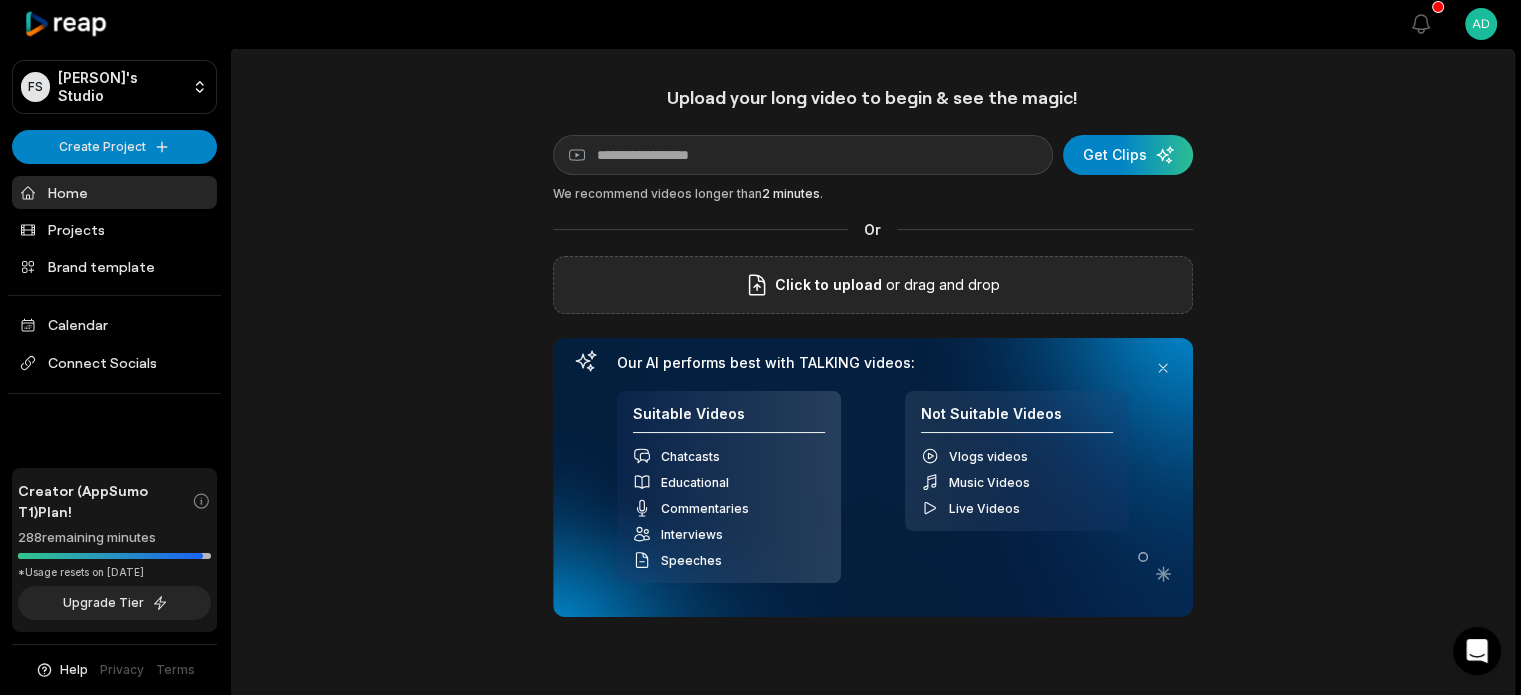 click on "or drag and drop" at bounding box center (941, 285) 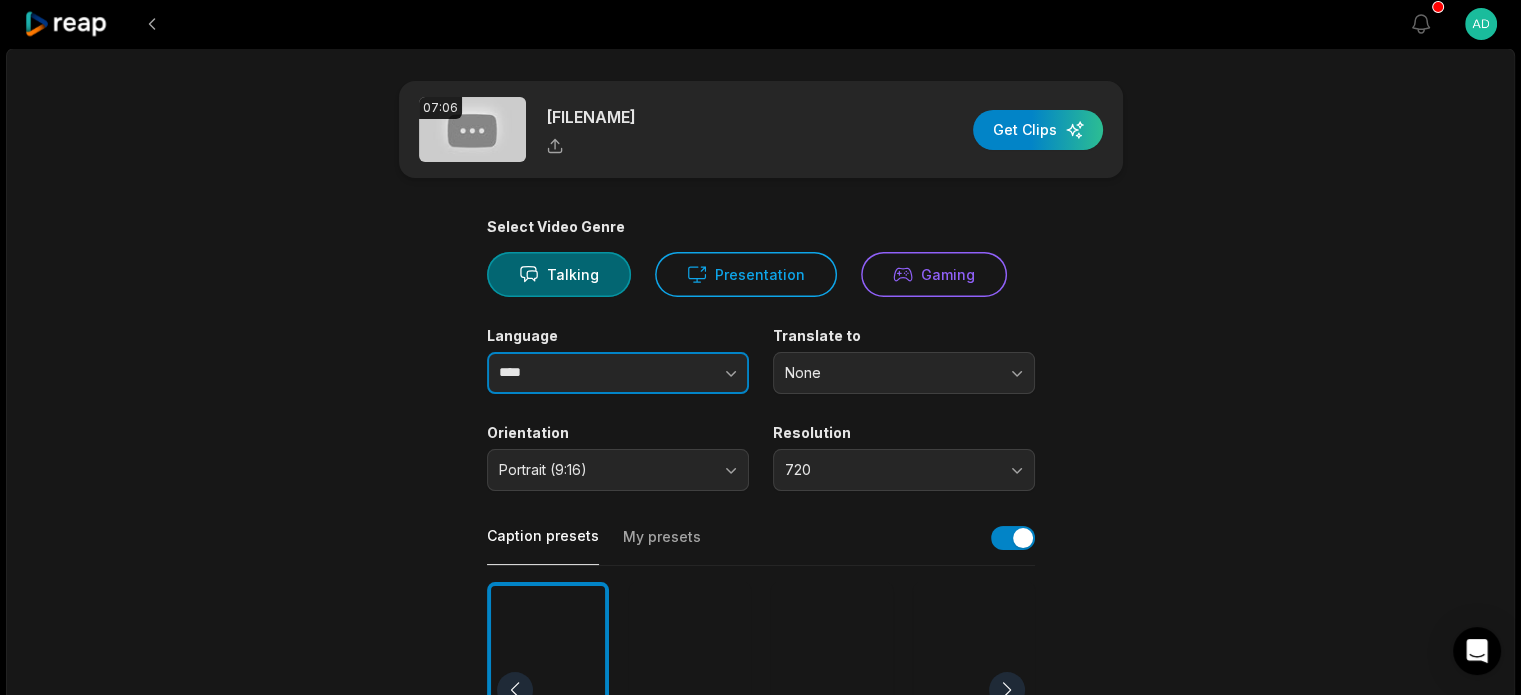 click on "****" at bounding box center (618, 373) 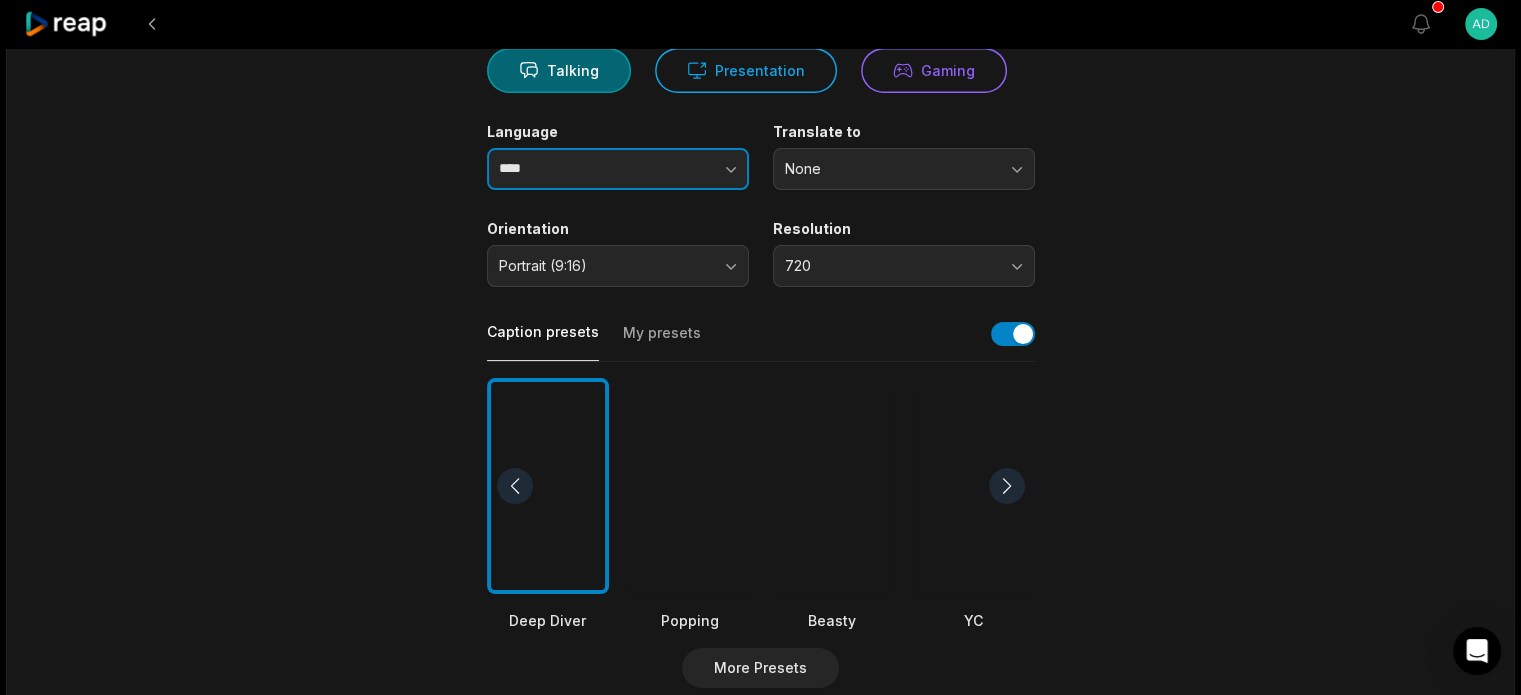 scroll, scrollTop: 300, scrollLeft: 0, axis: vertical 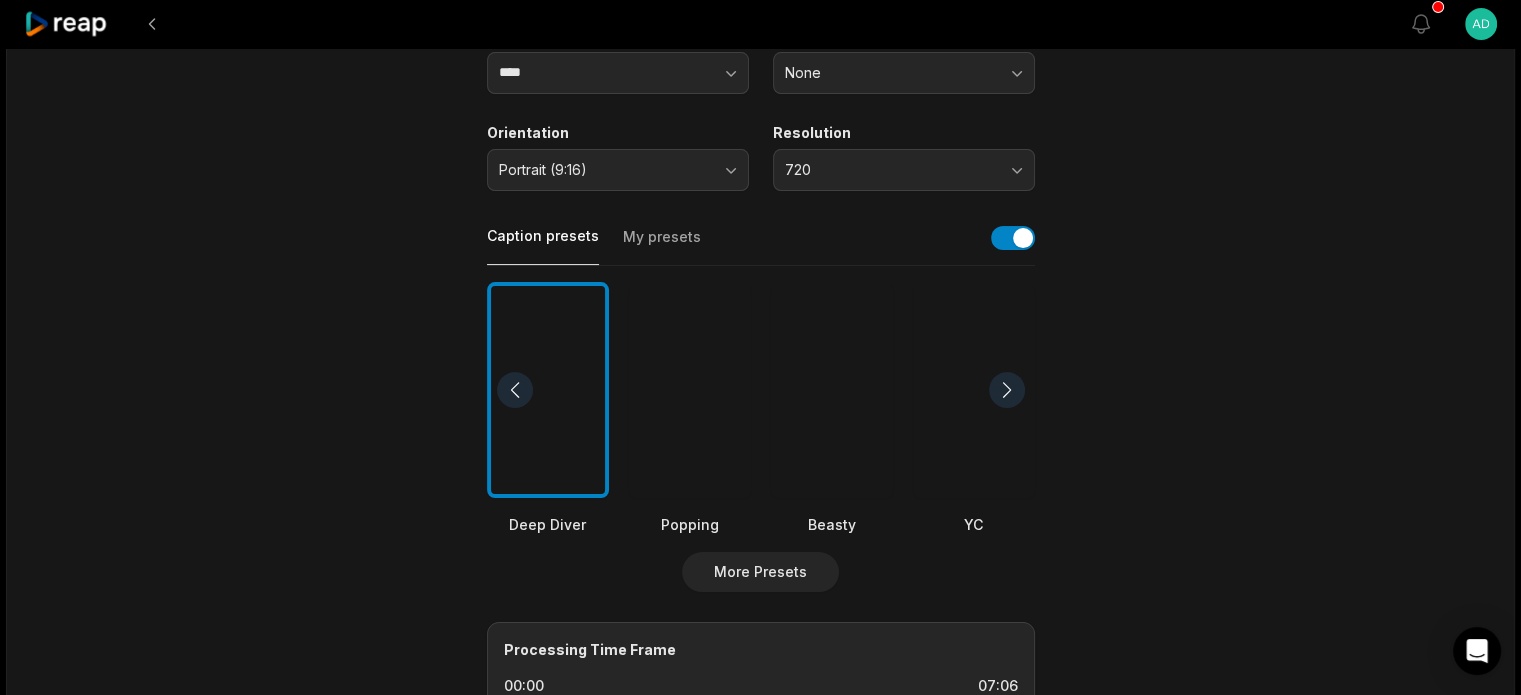 click at bounding box center (690, 390) 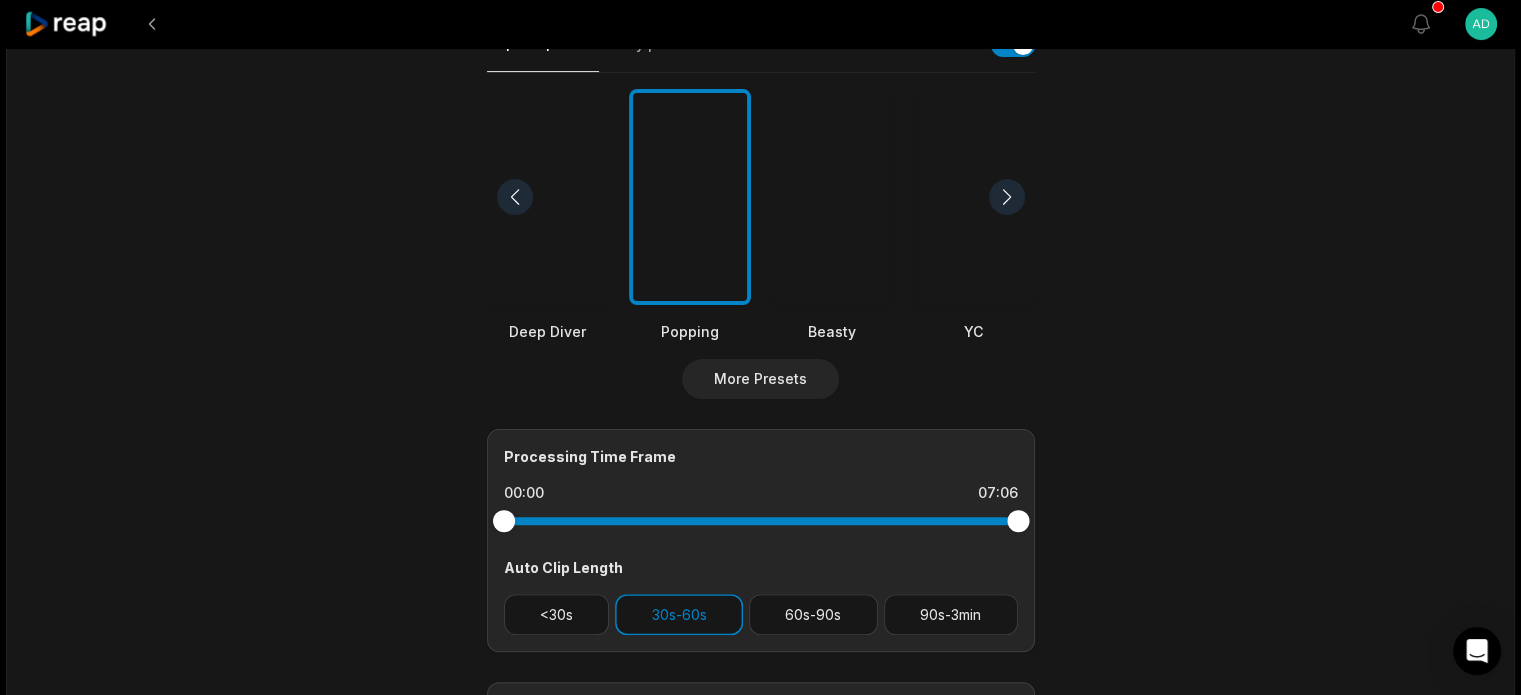 scroll, scrollTop: 500, scrollLeft: 0, axis: vertical 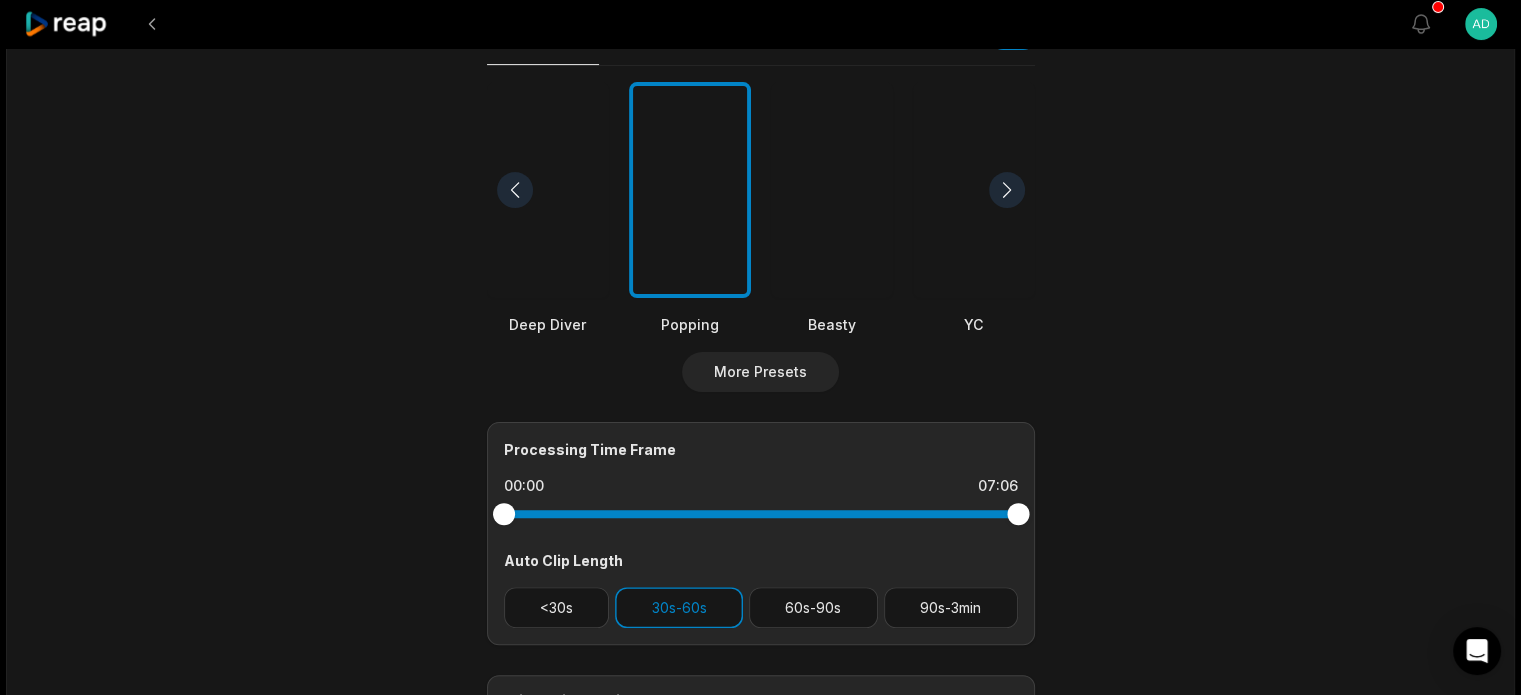 click at bounding box center (1007, 190) 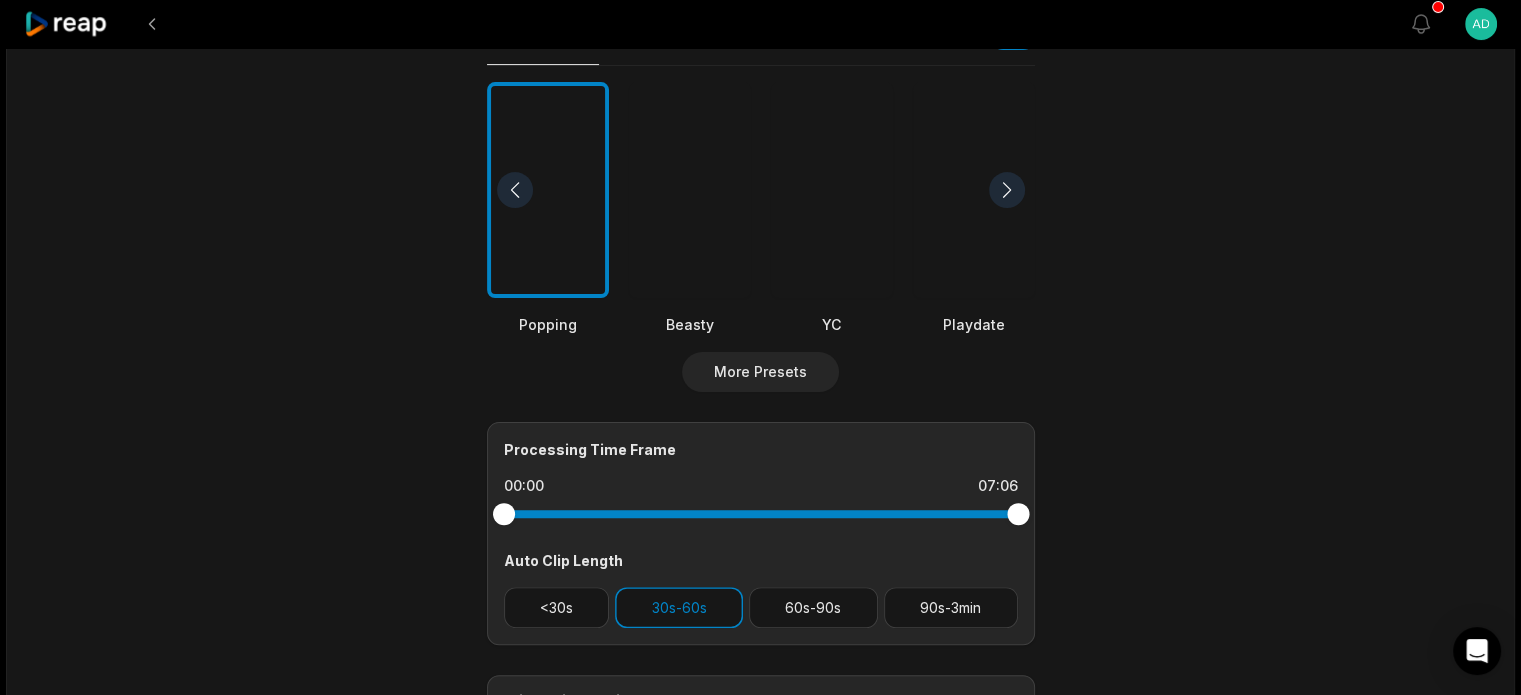 click at bounding box center [974, 190] 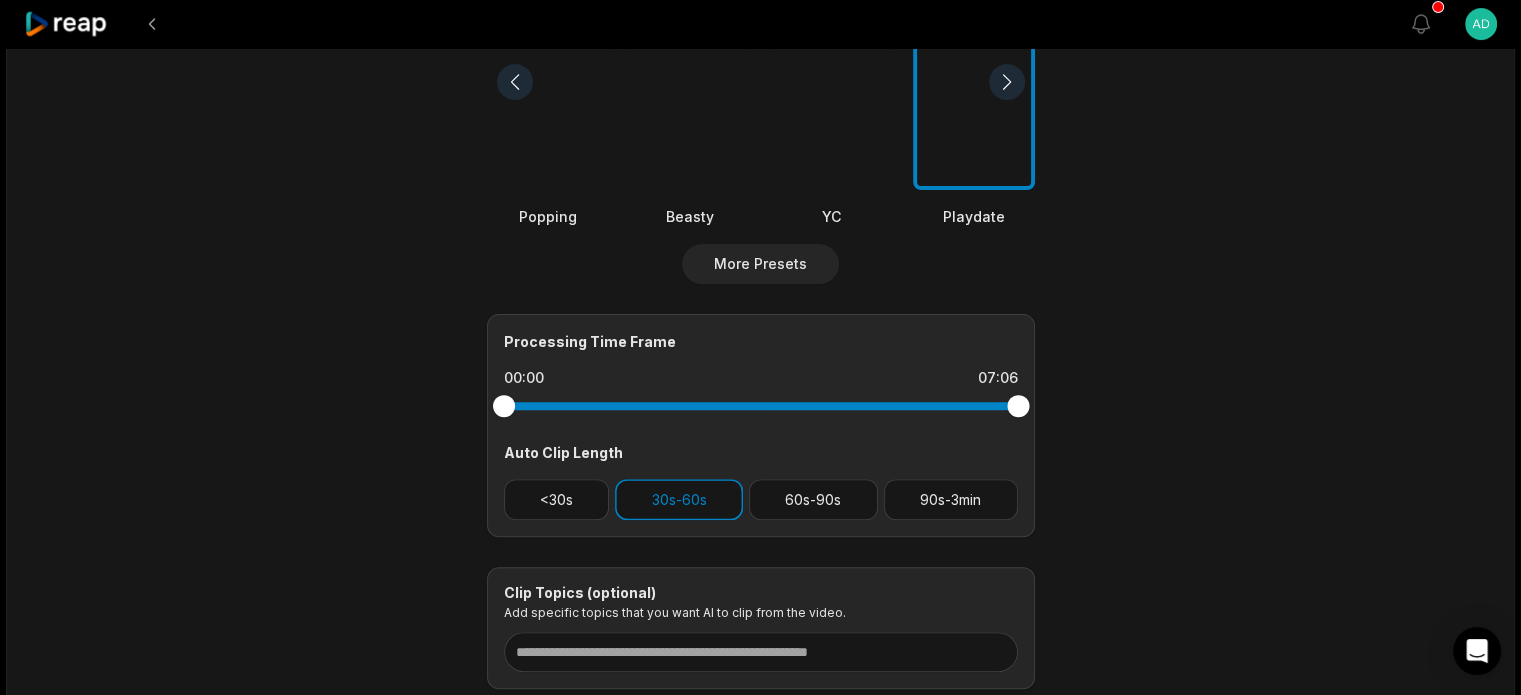 scroll, scrollTop: 700, scrollLeft: 0, axis: vertical 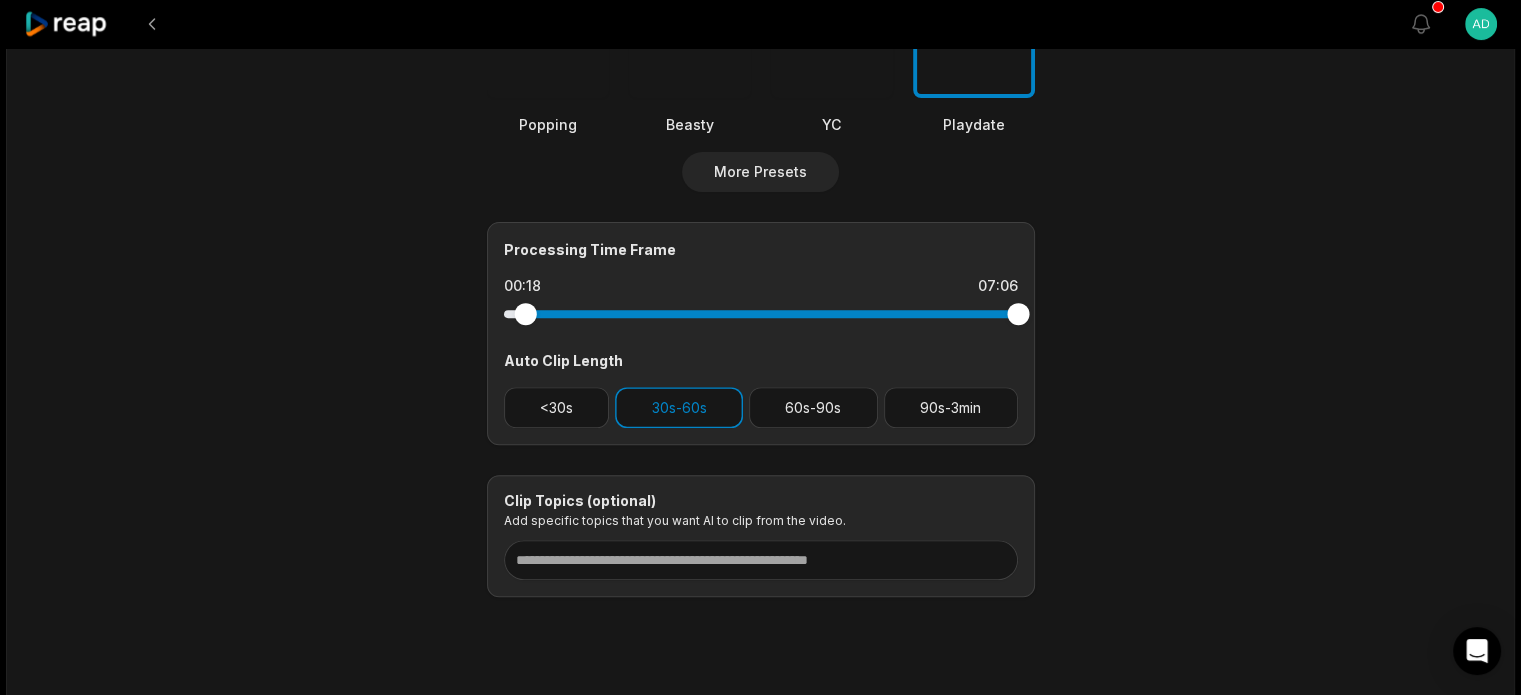 drag, startPoint x: 505, startPoint y: 324, endPoint x: 525, endPoint y: 316, distance: 21.540659 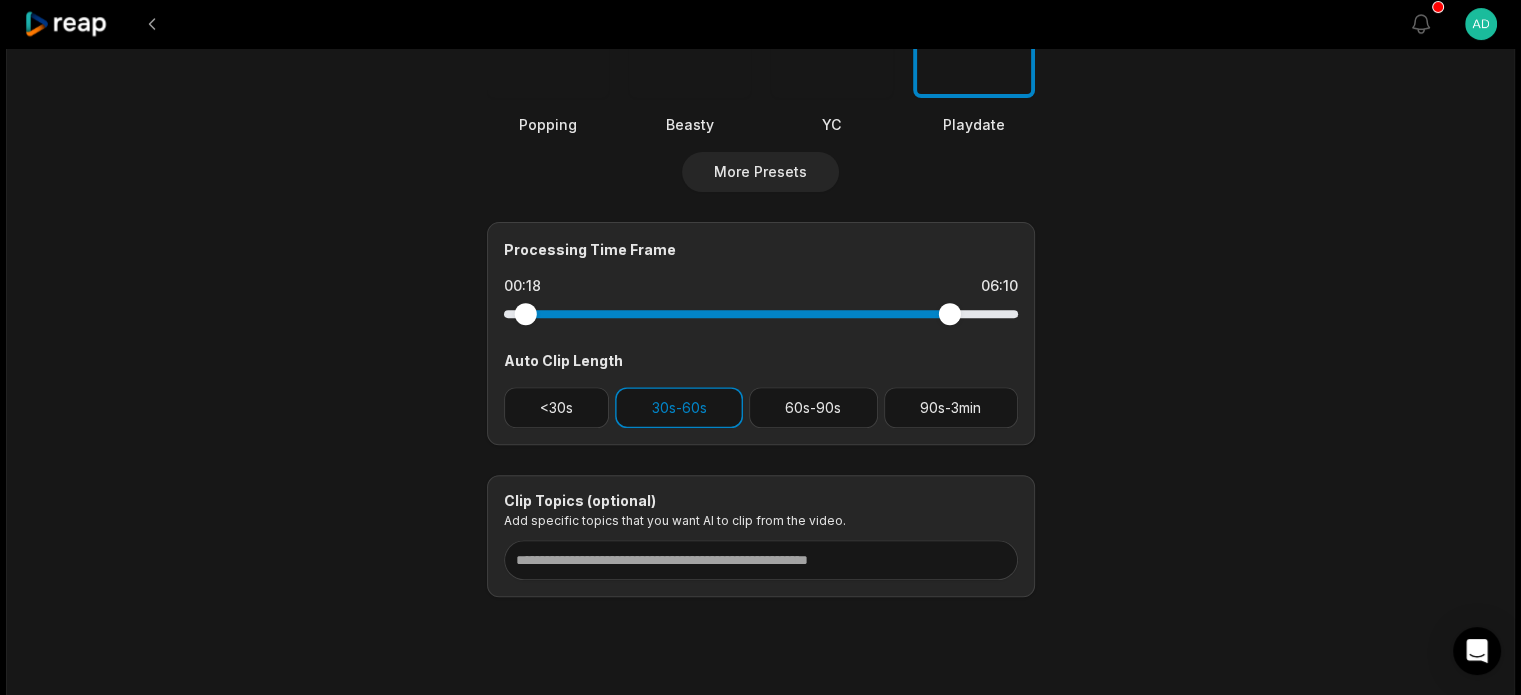 drag, startPoint x: 1015, startPoint y: 315, endPoint x: 949, endPoint y: 333, distance: 68.41052 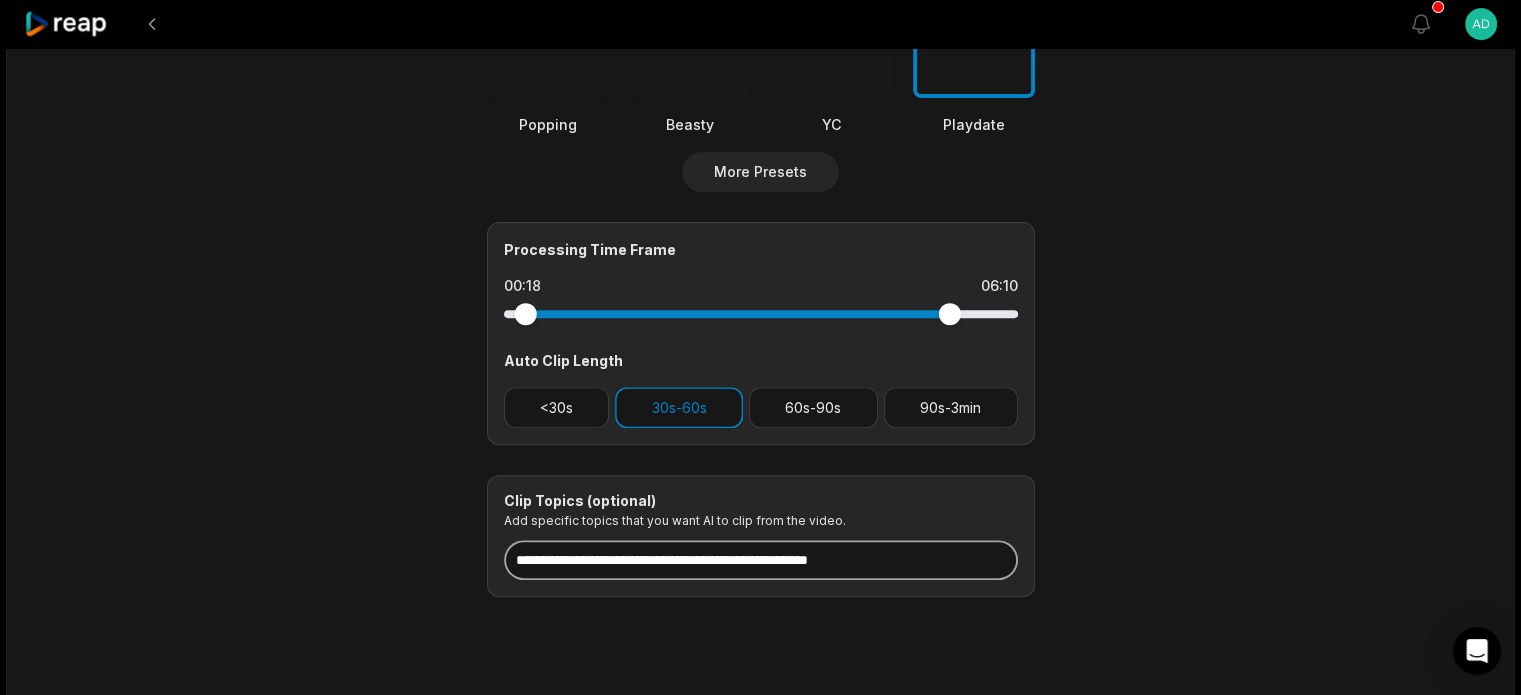 click at bounding box center (761, 560) 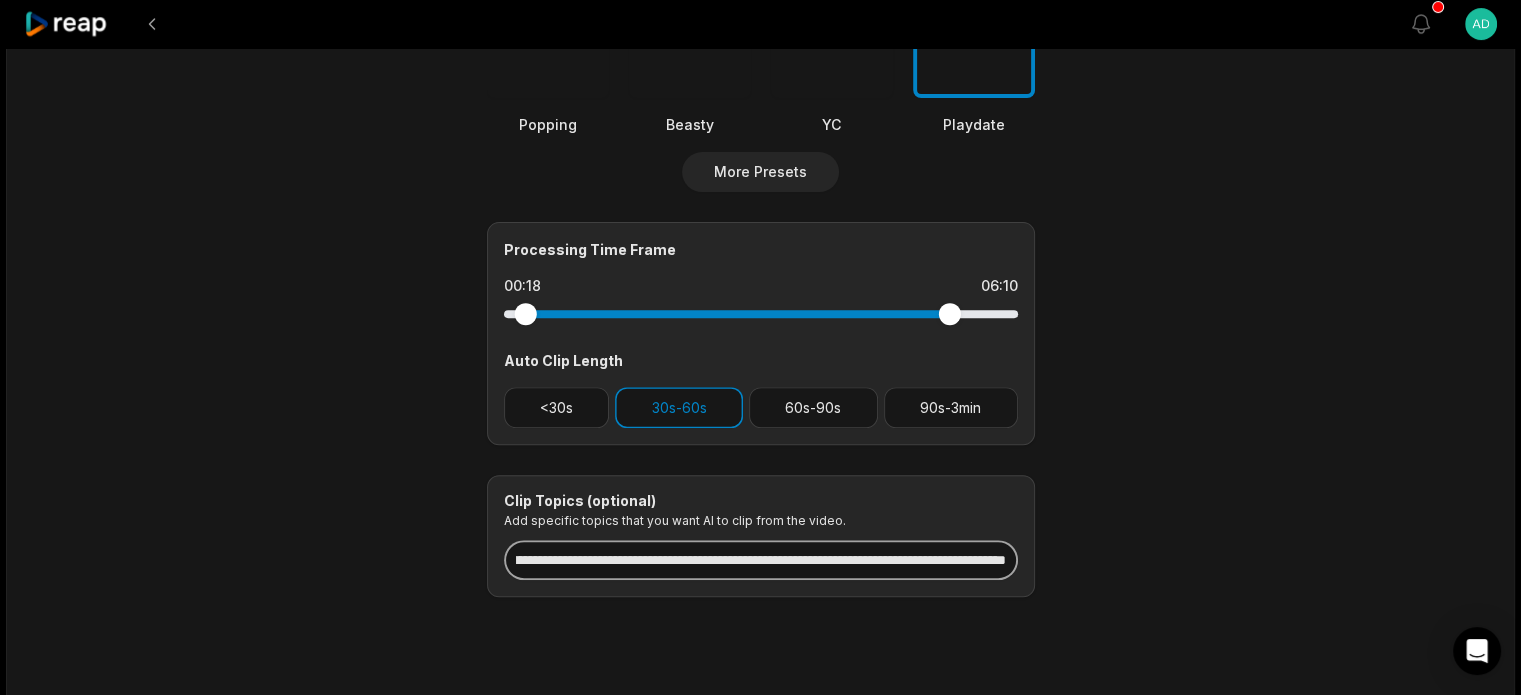 scroll, scrollTop: 0, scrollLeft: 175, axis: horizontal 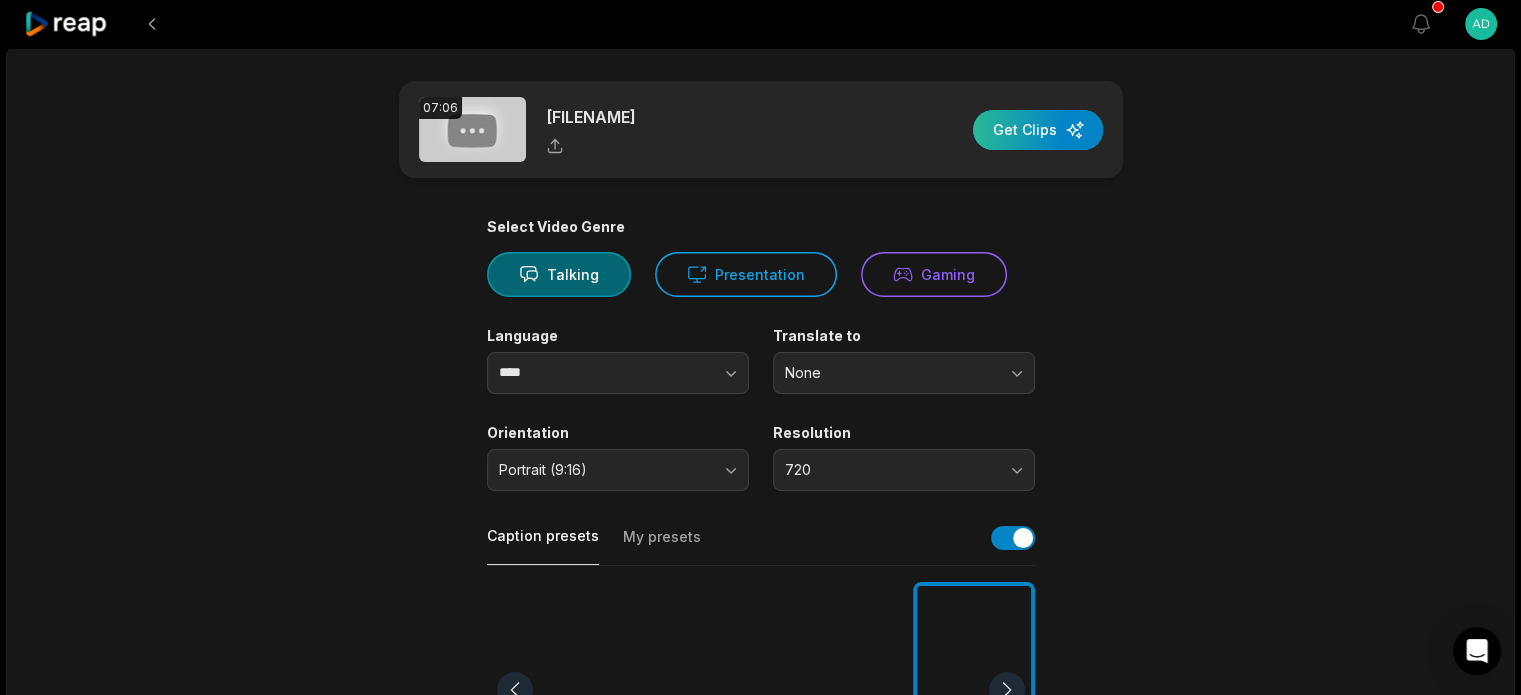 type on "**********" 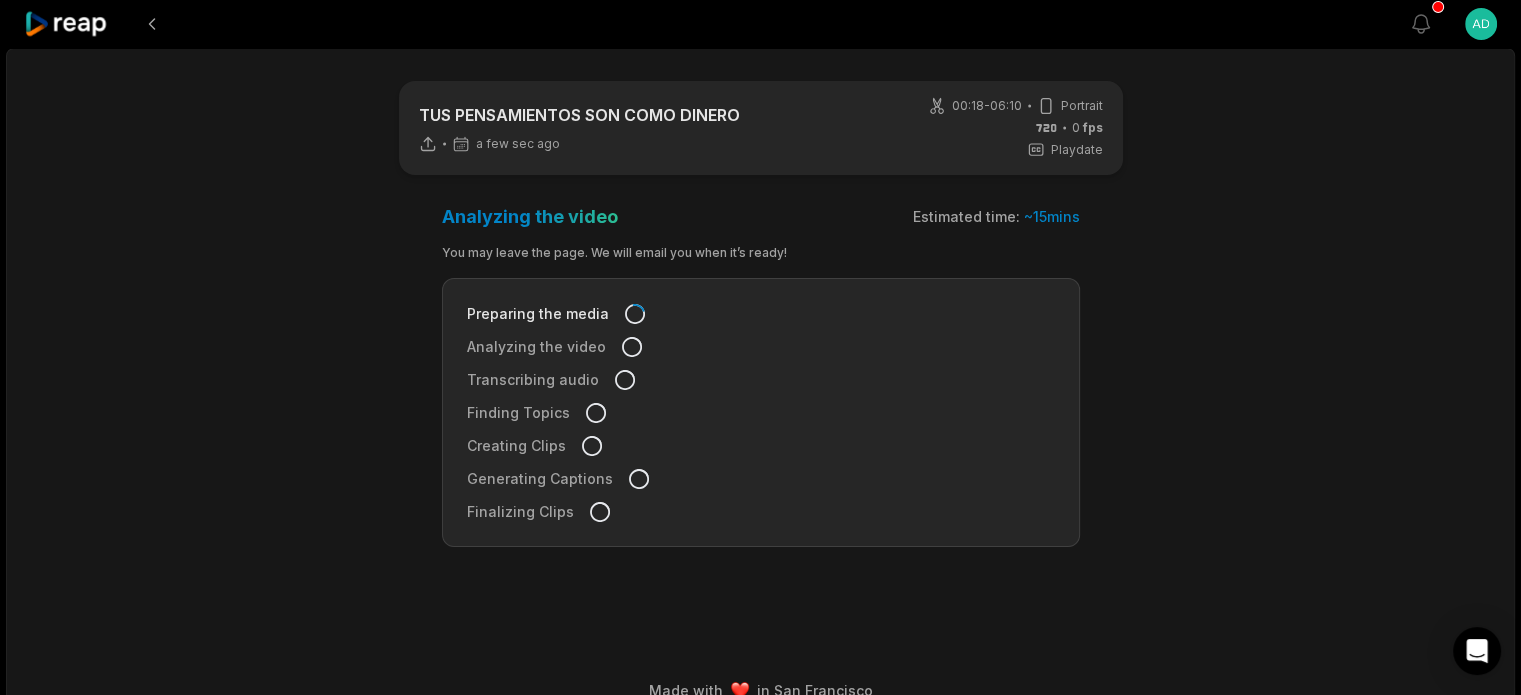 scroll, scrollTop: 30, scrollLeft: 0, axis: vertical 